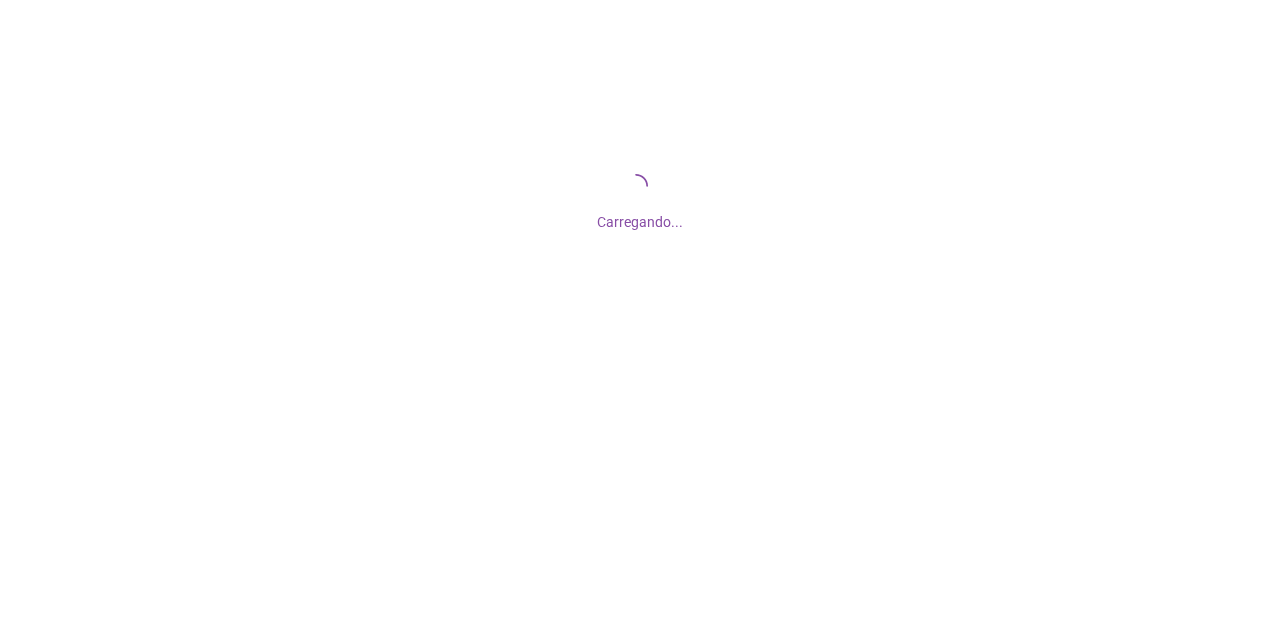 scroll, scrollTop: 0, scrollLeft: 0, axis: both 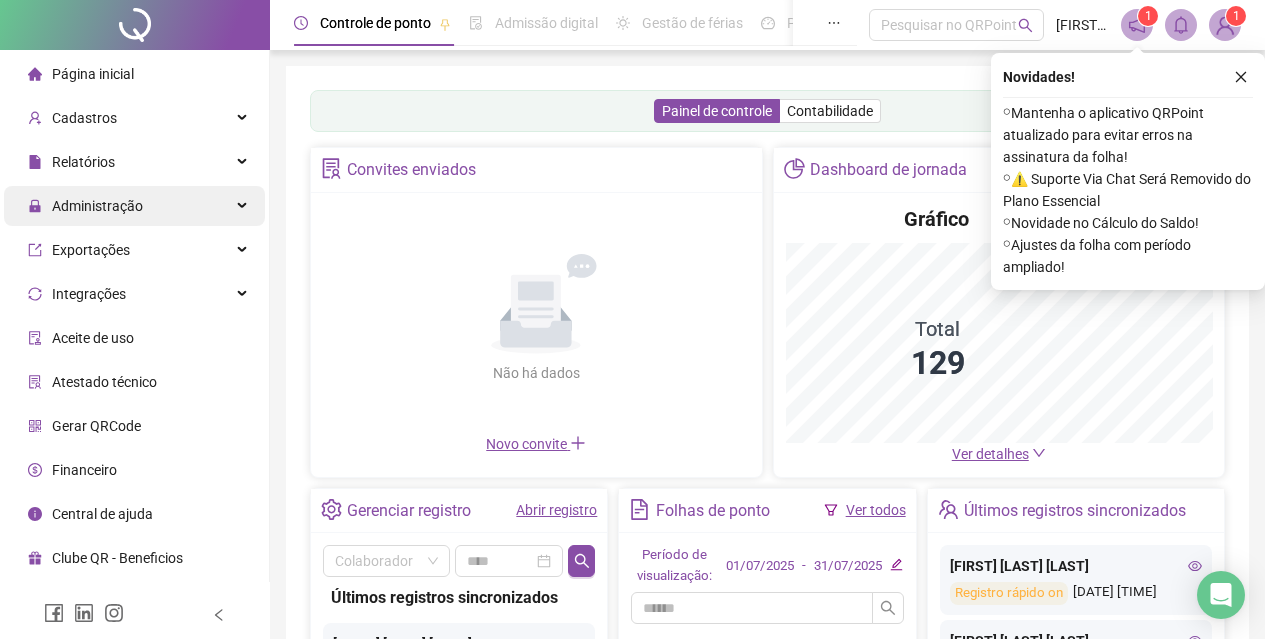 click on "Administração" at bounding box center (134, 206) 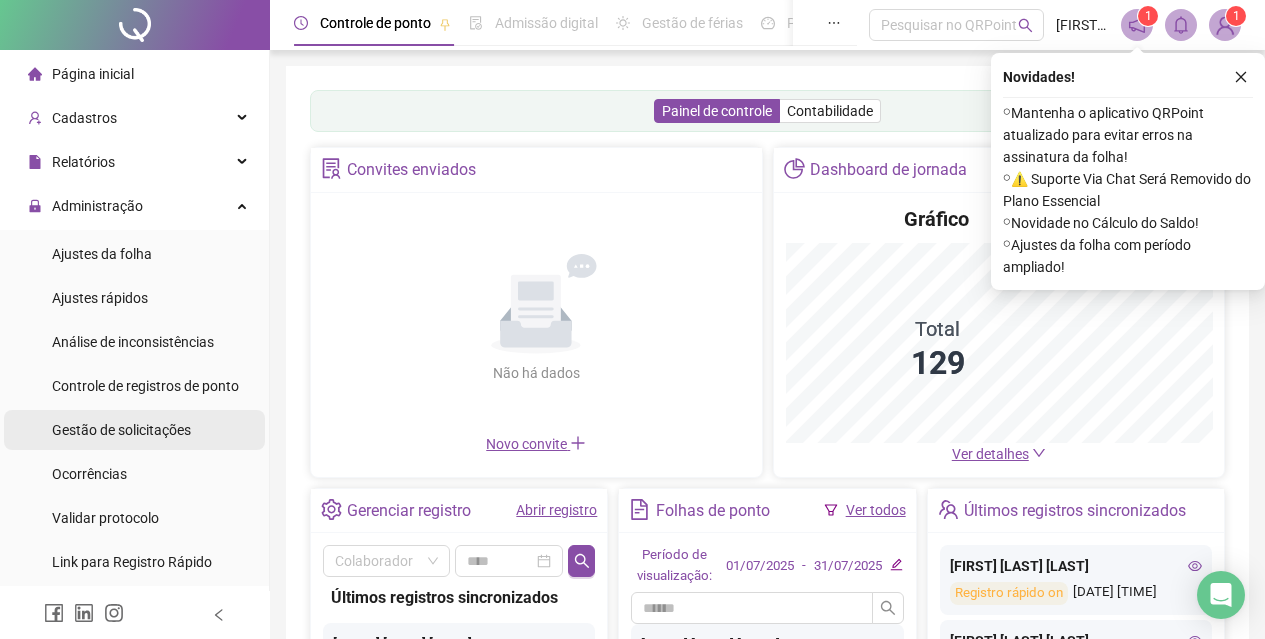 click on "Gestão de solicitações" at bounding box center [121, 430] 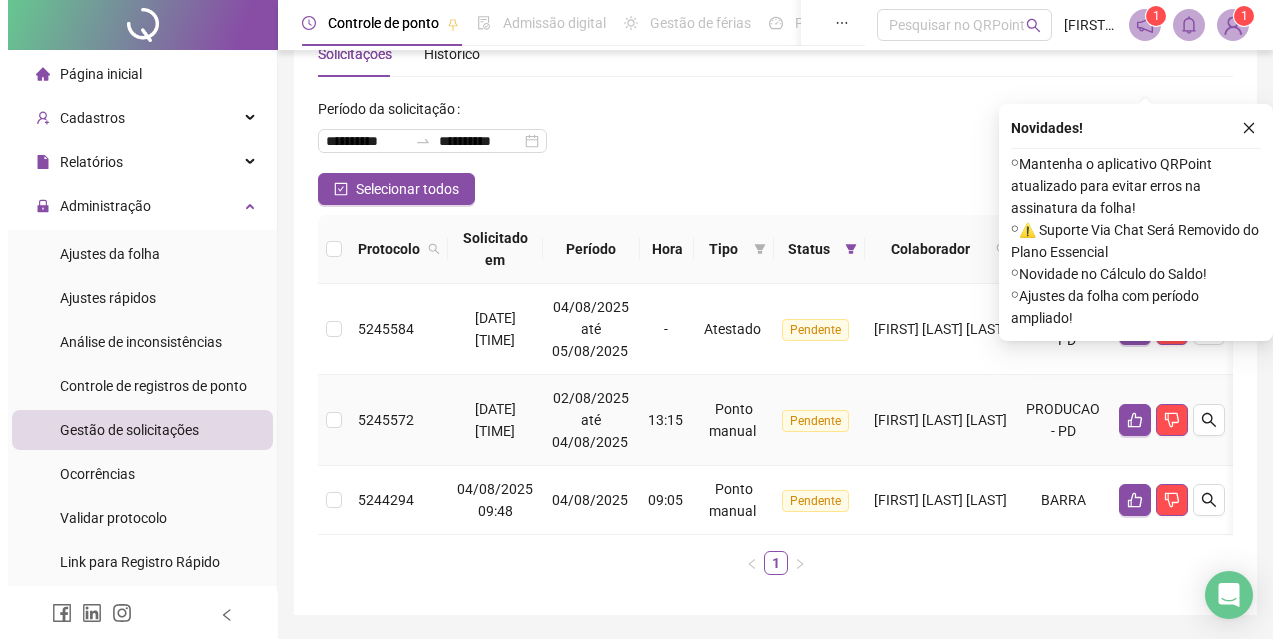 scroll, scrollTop: 121, scrollLeft: 0, axis: vertical 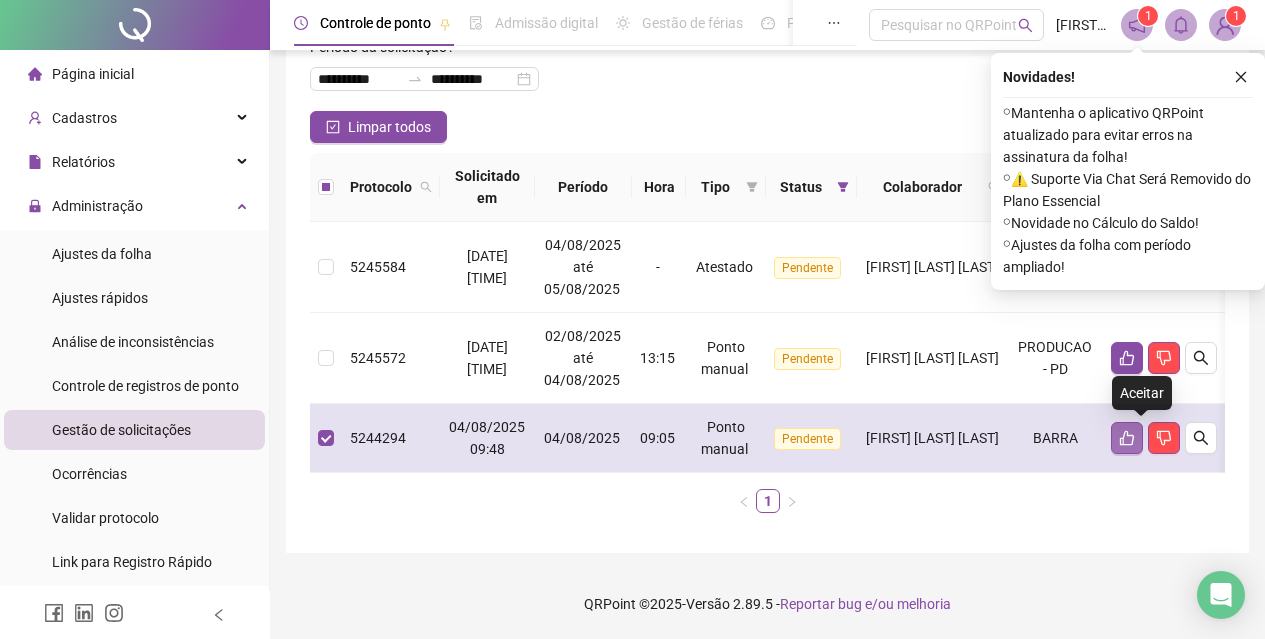 click 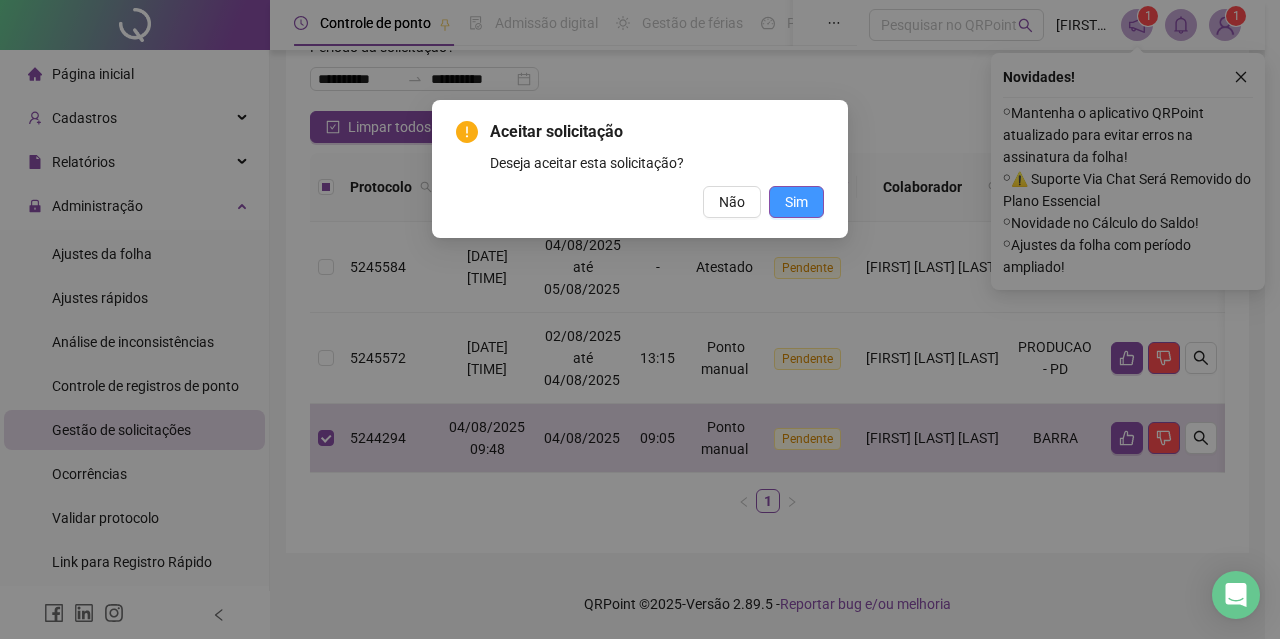 click on "Sim" at bounding box center (796, 202) 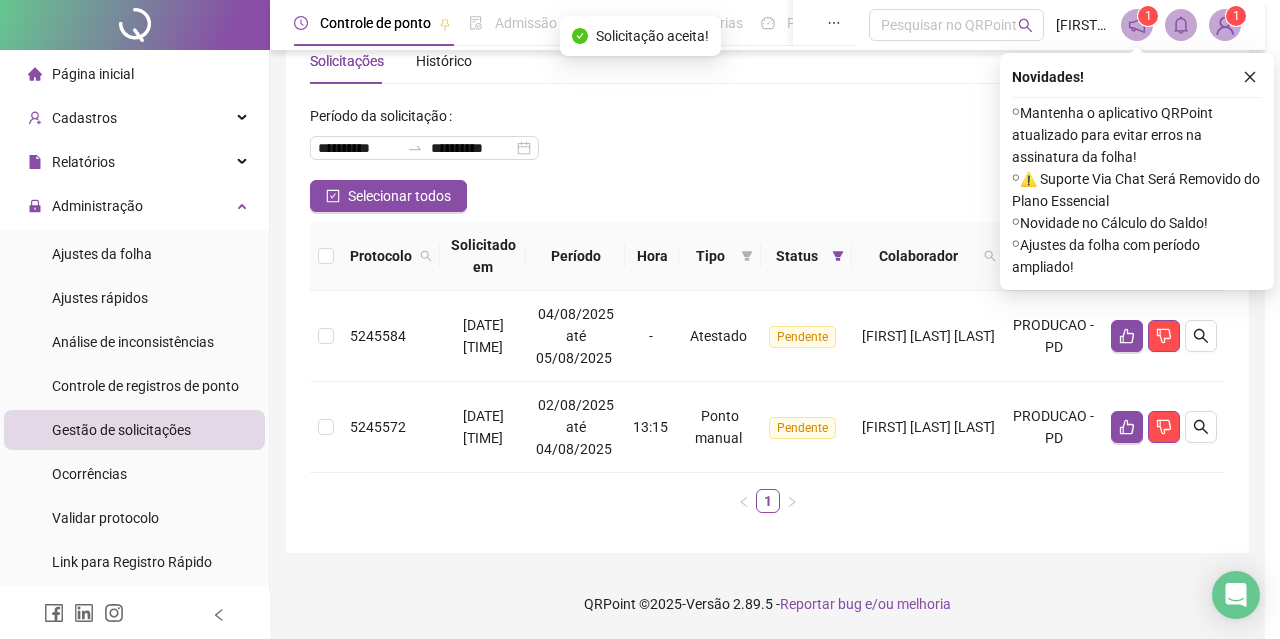 scroll, scrollTop: 52, scrollLeft: 0, axis: vertical 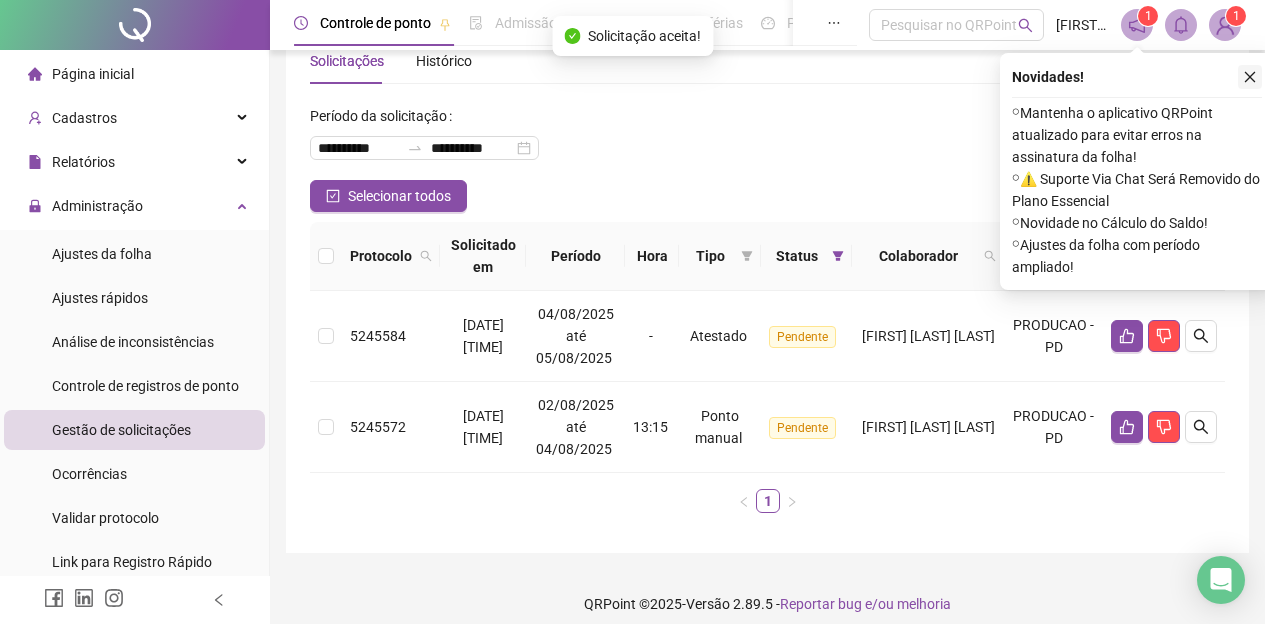 click 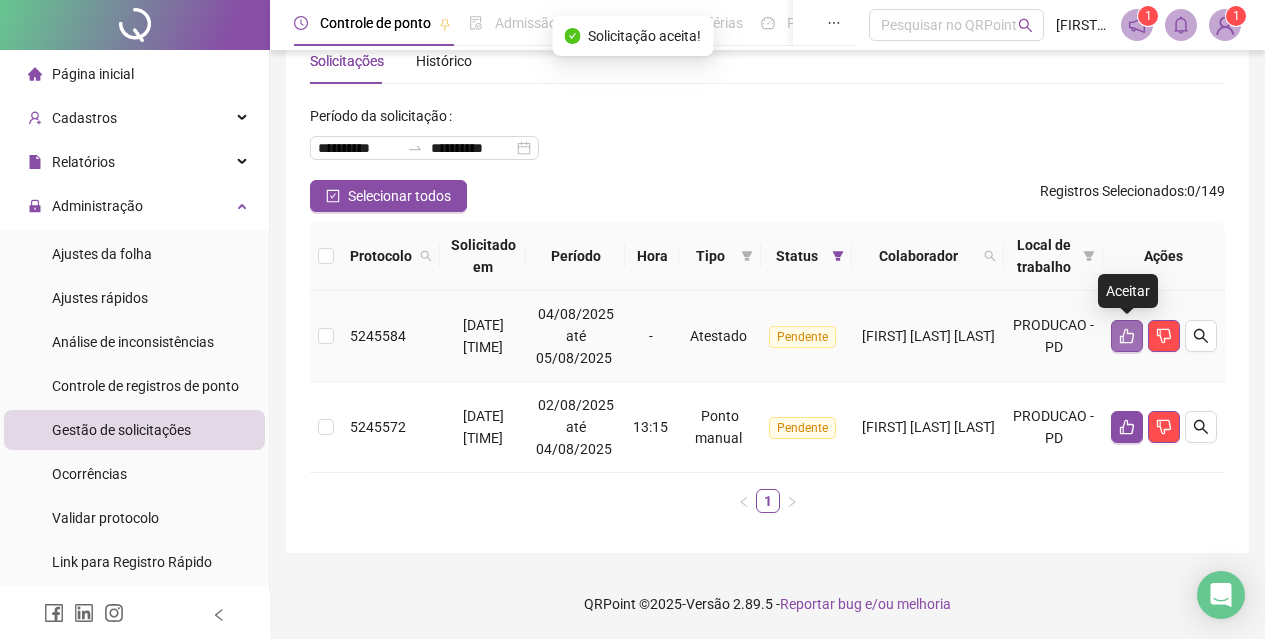 click 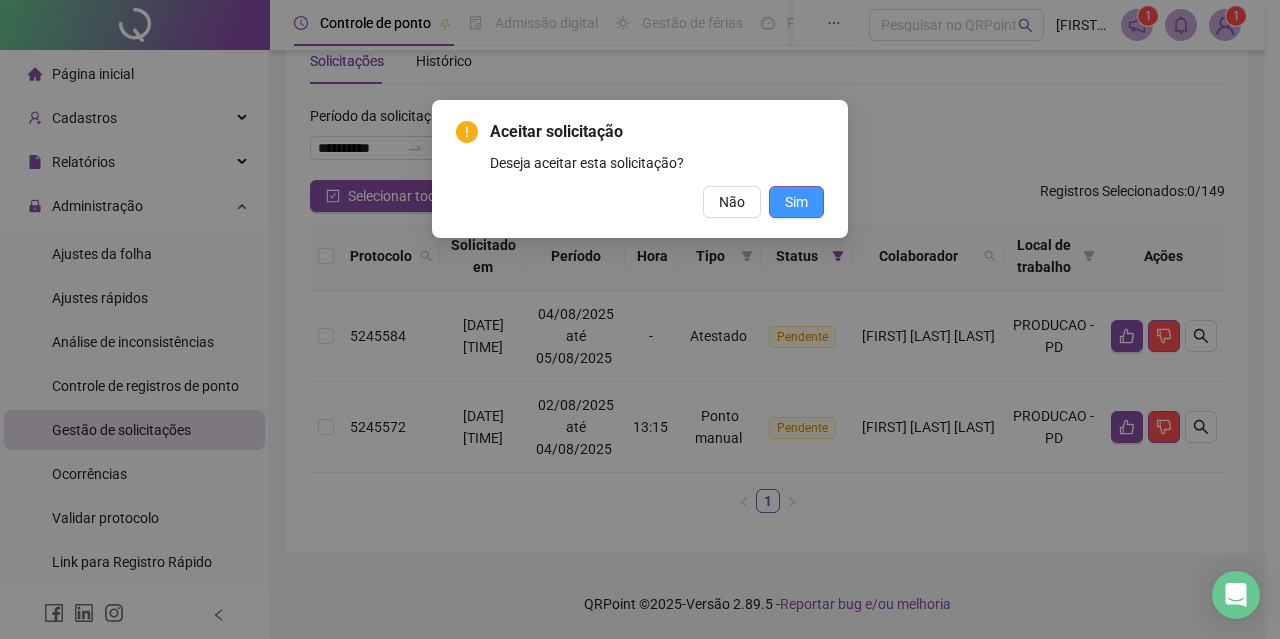 click on "Sim" at bounding box center [796, 202] 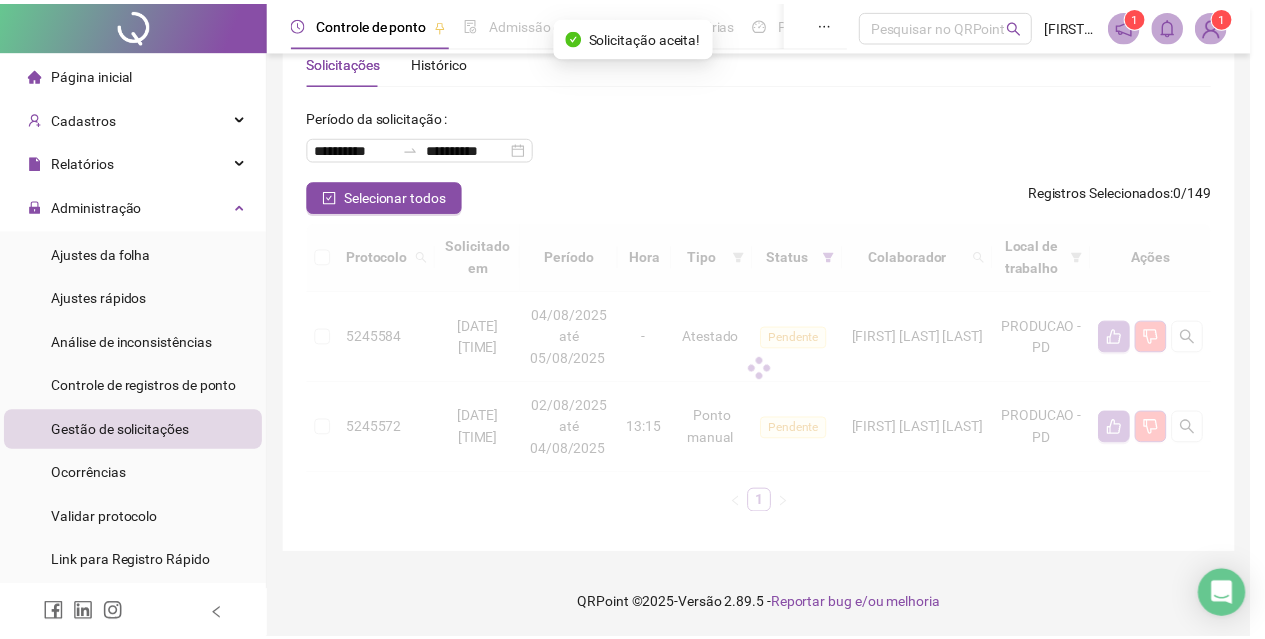 scroll, scrollTop: 0, scrollLeft: 0, axis: both 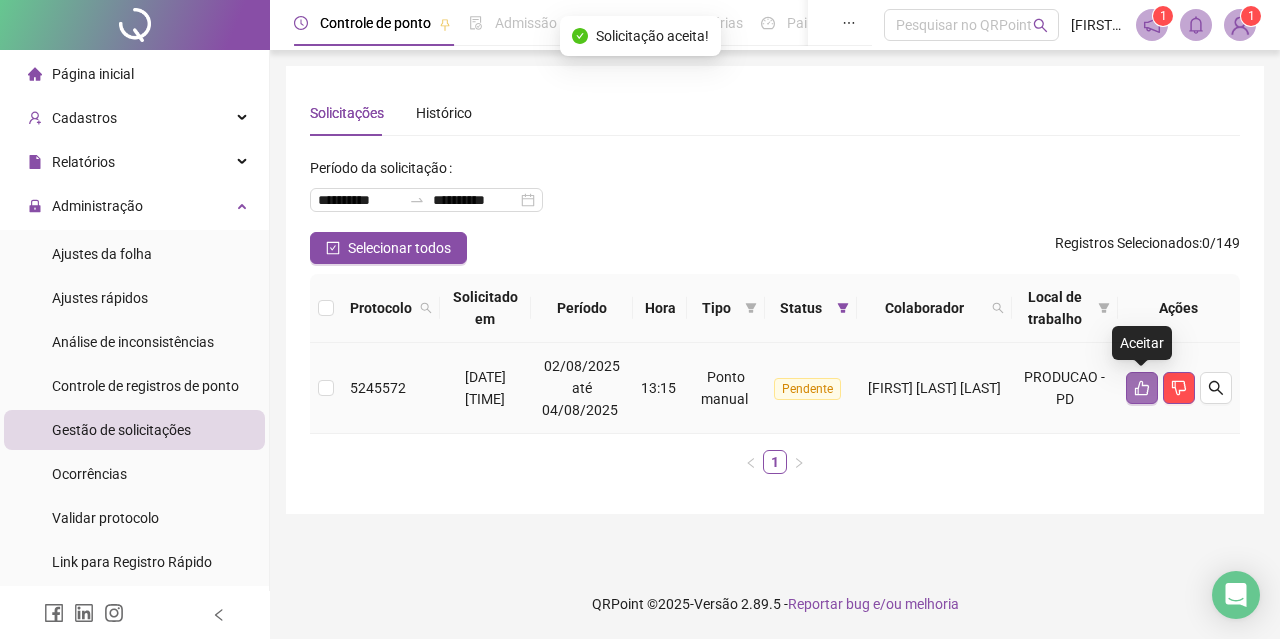 click 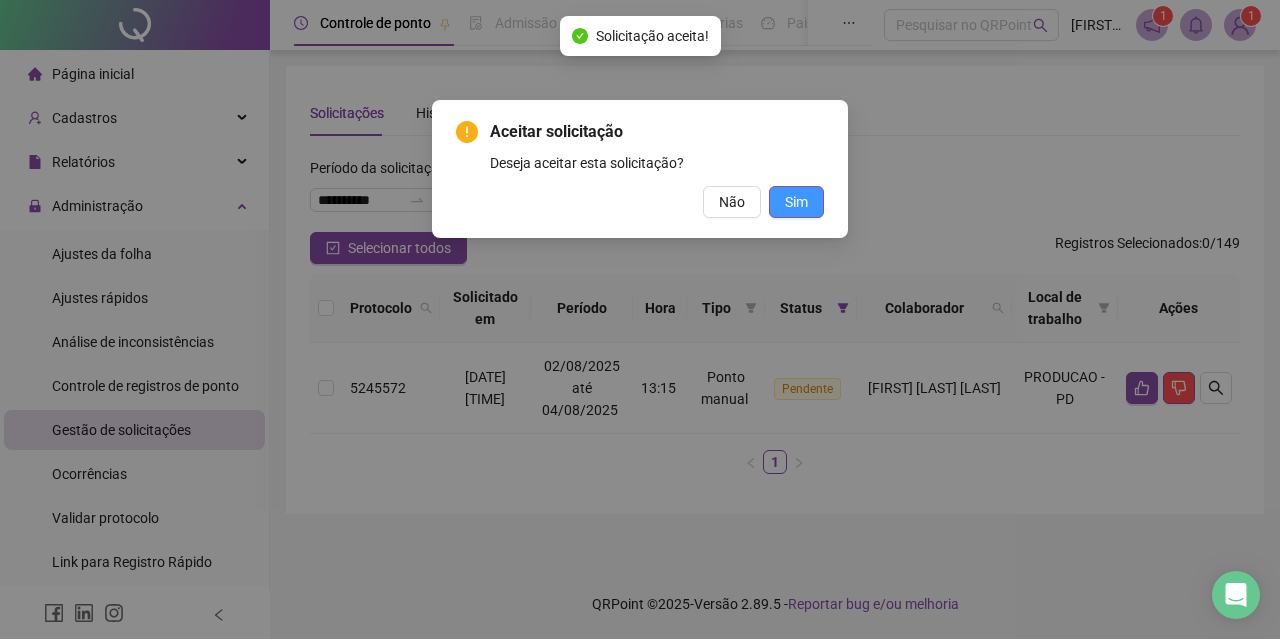 click on "Sim" at bounding box center [796, 202] 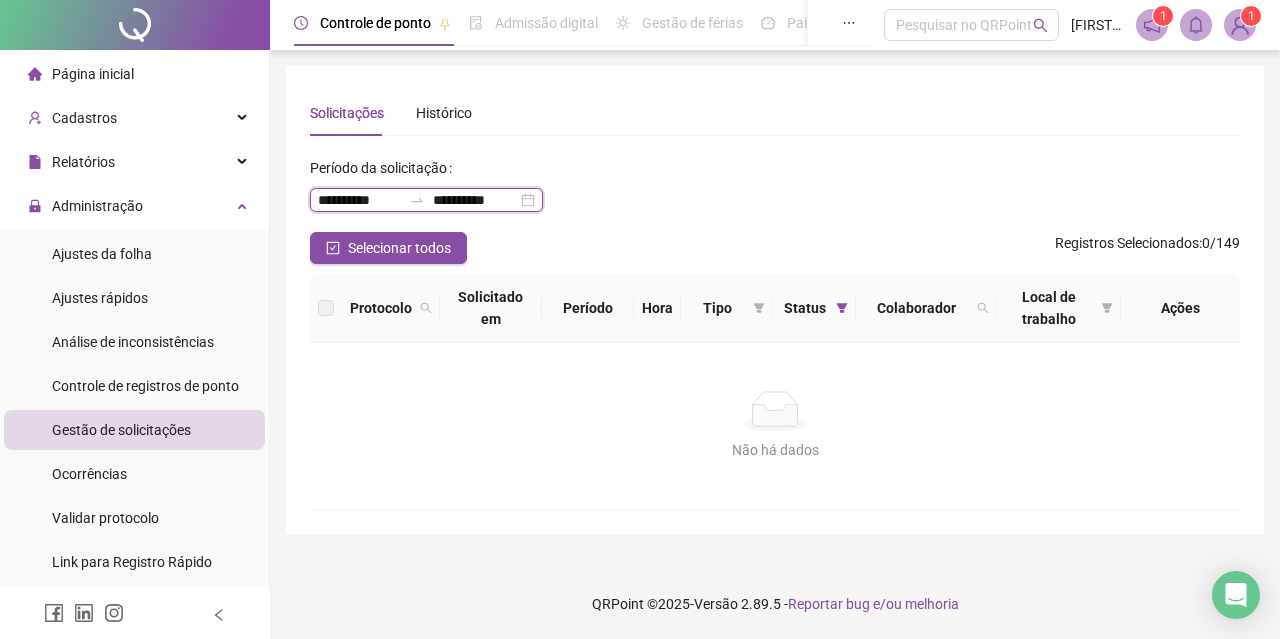 click on "**********" at bounding box center [359, 200] 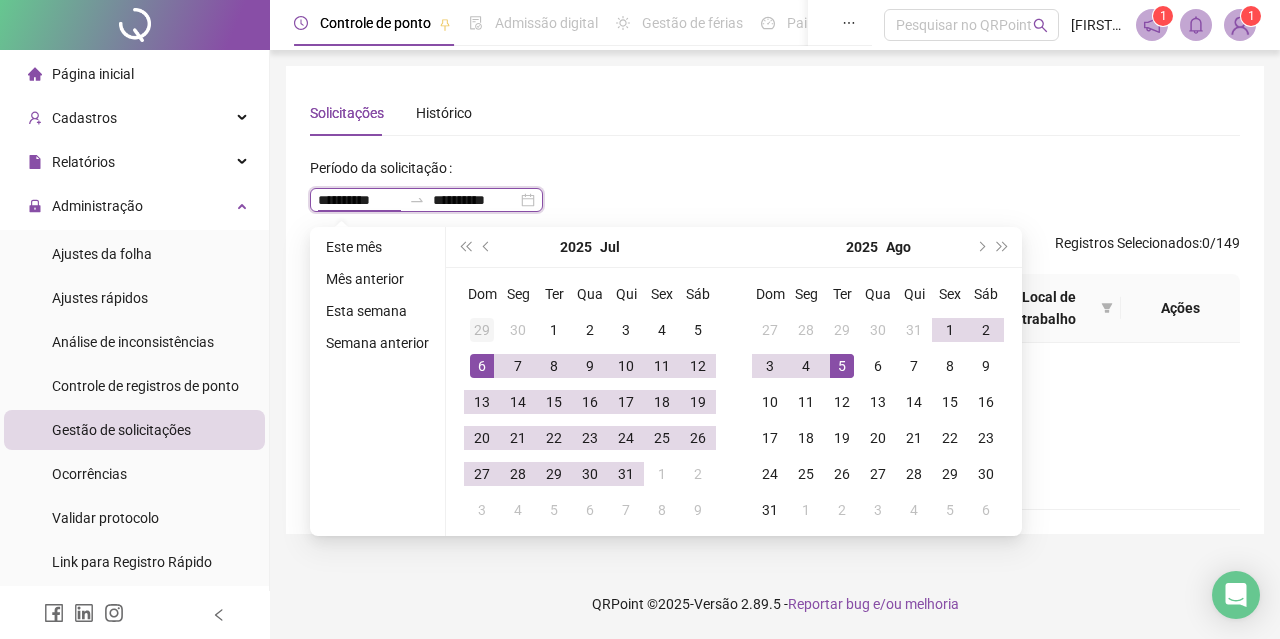 type on "**********" 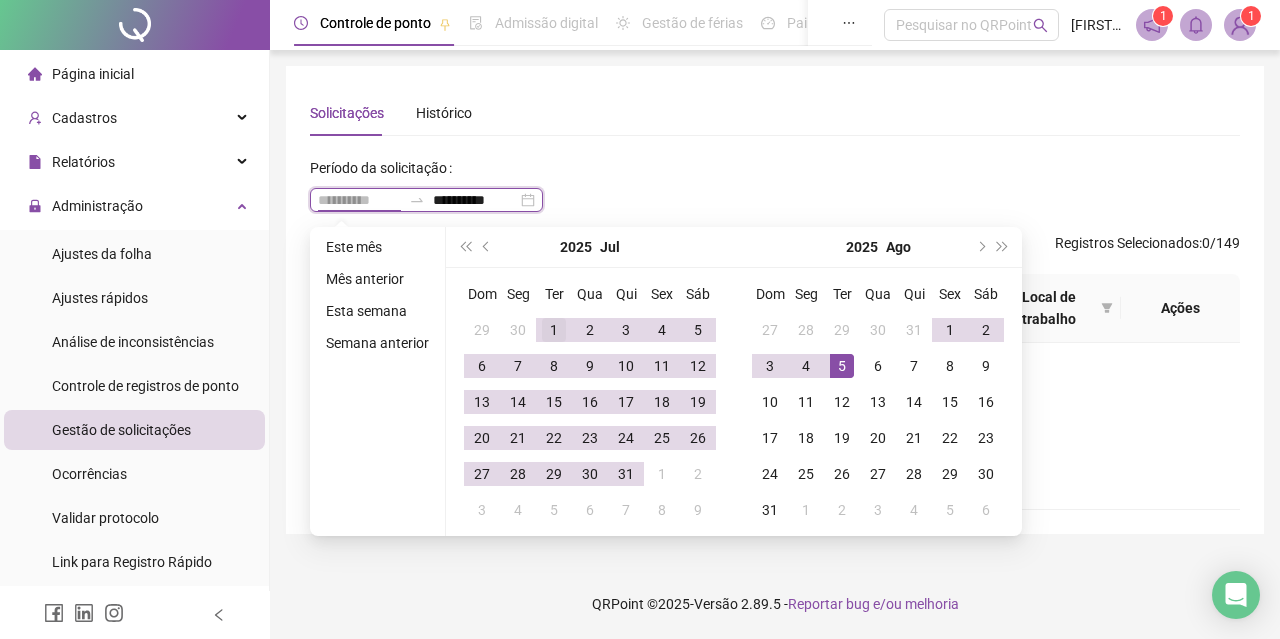 type on "**********" 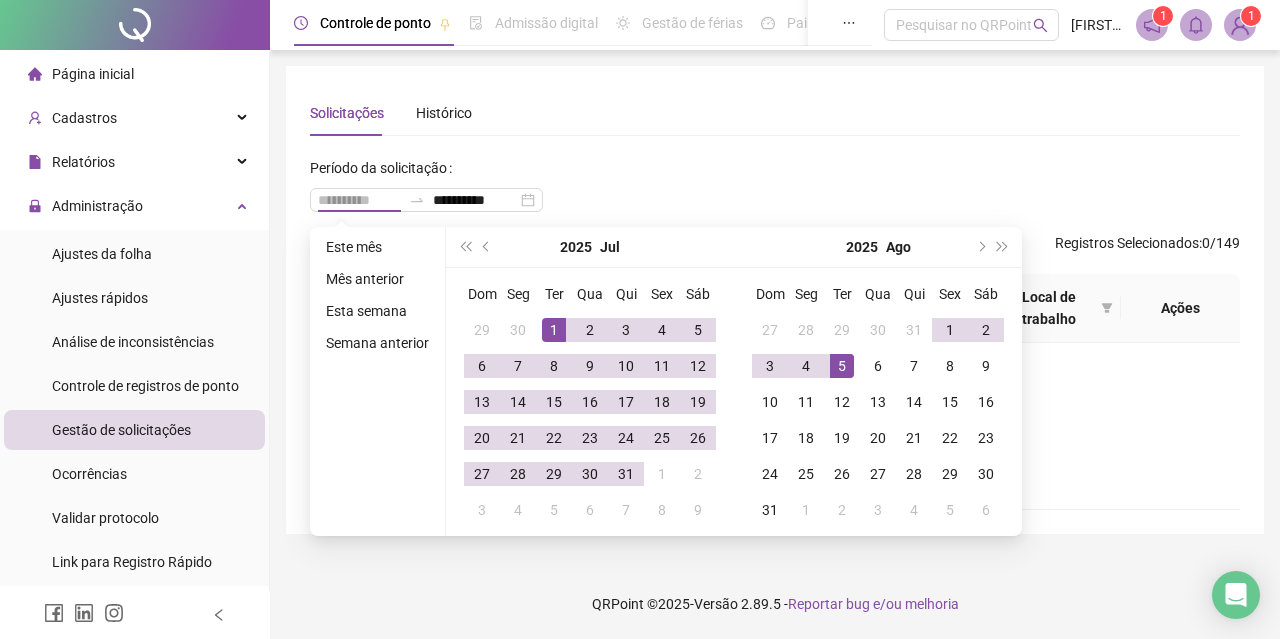 click on "1" at bounding box center (554, 330) 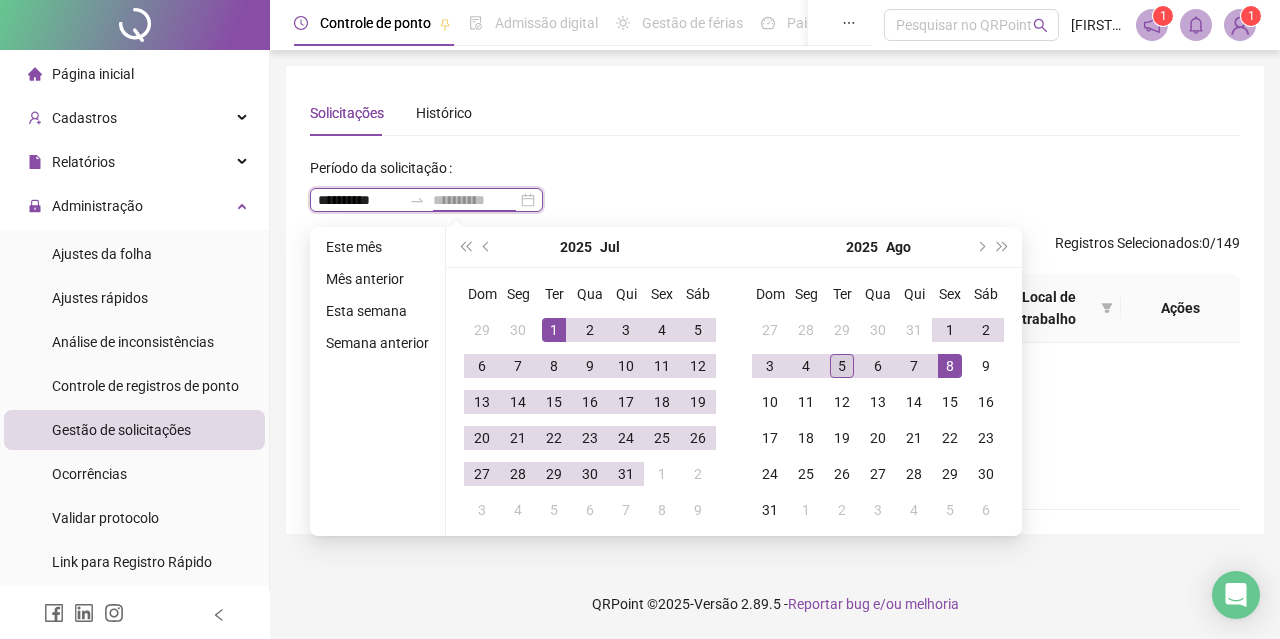 type on "**********" 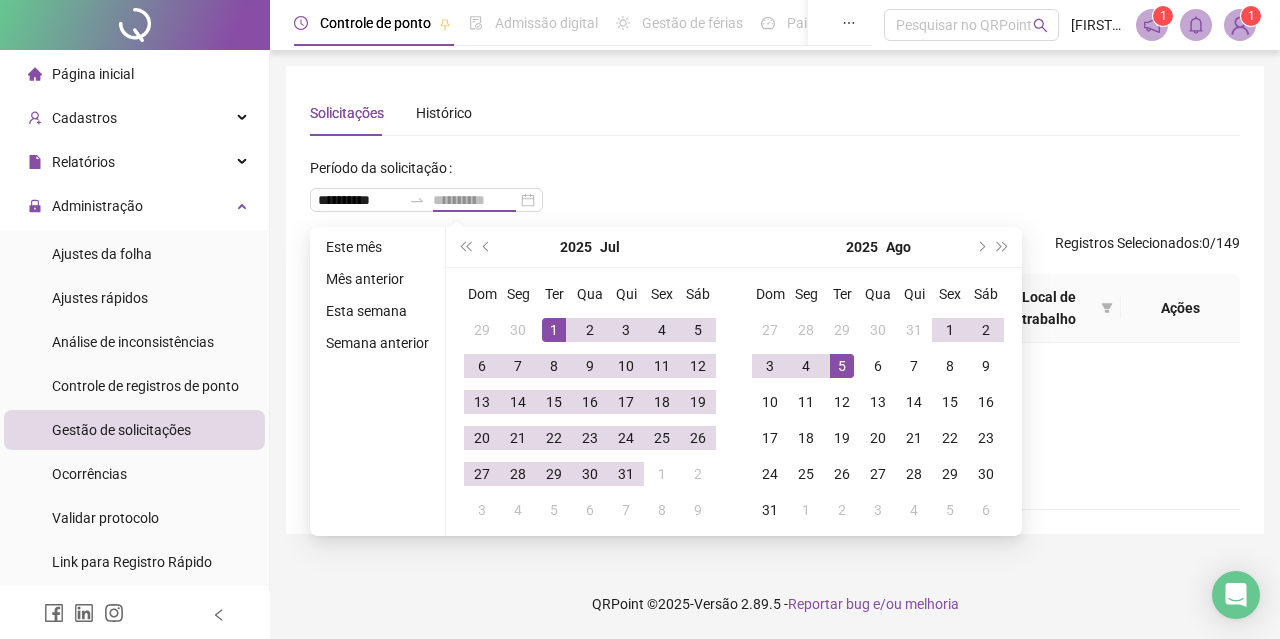 click on "5" at bounding box center [842, 366] 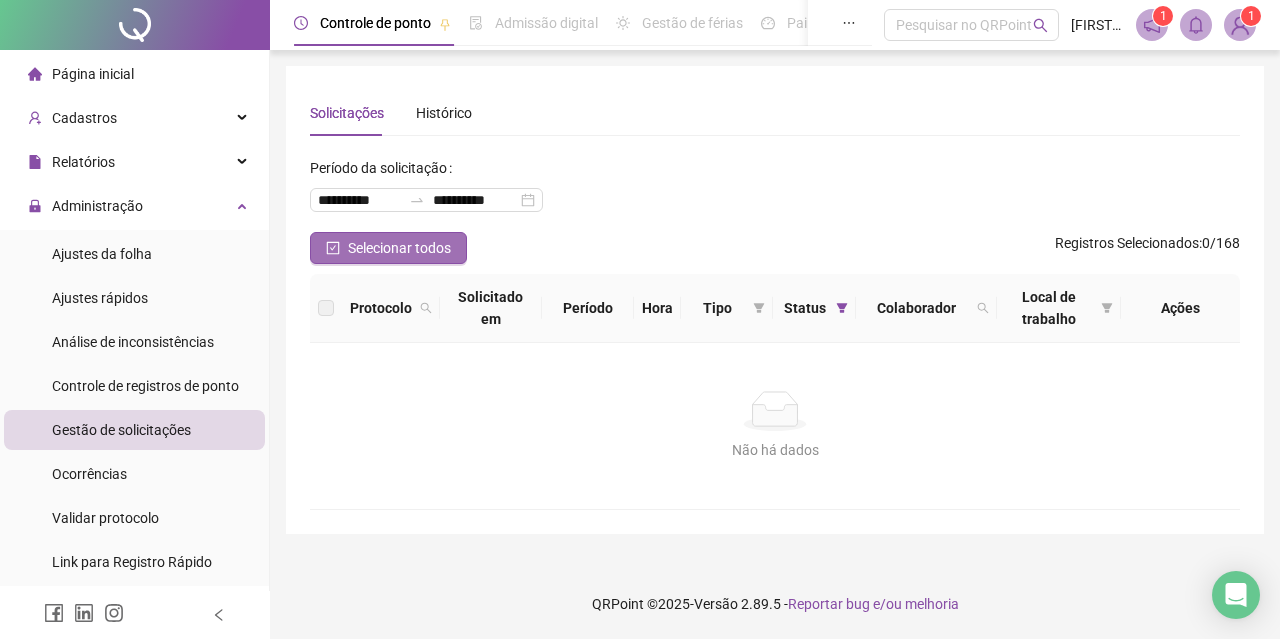 click on "Selecionar todos" at bounding box center (388, 248) 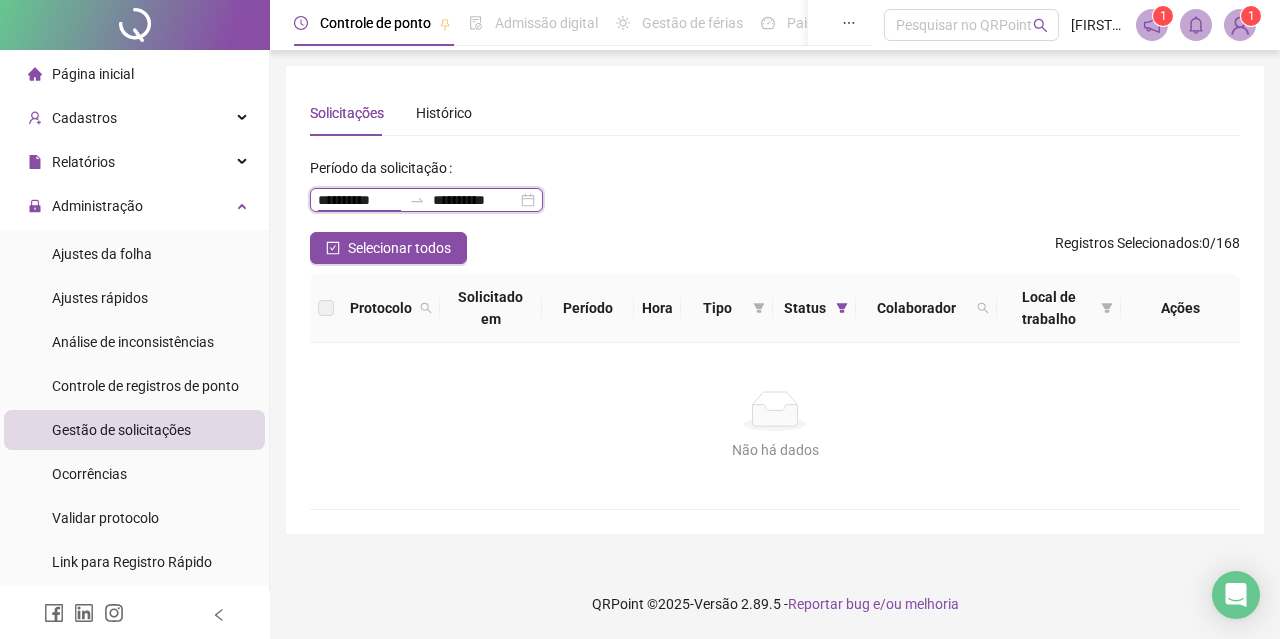 click on "**********" at bounding box center (359, 200) 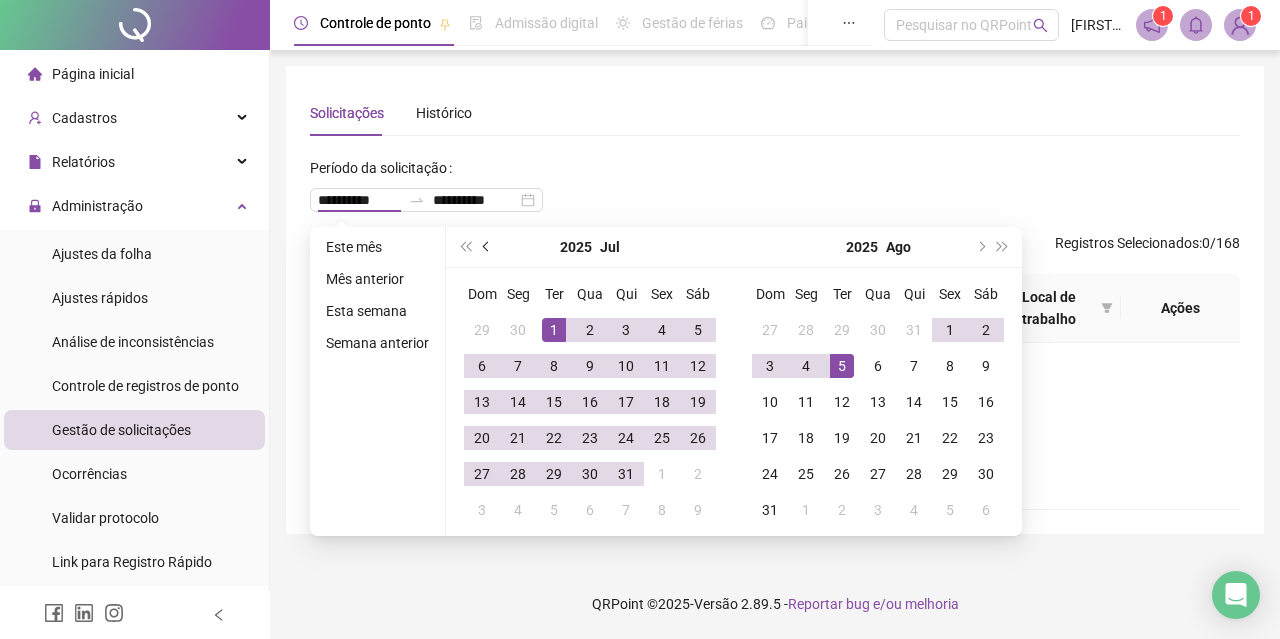 click at bounding box center (487, 247) 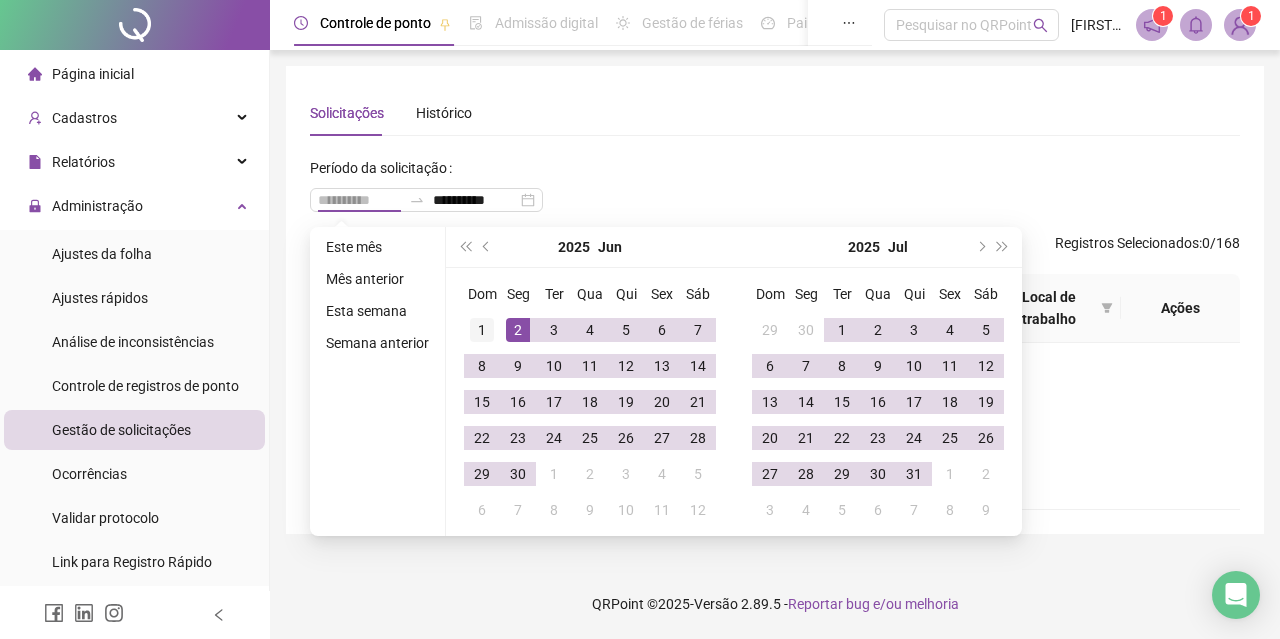 type on "**********" 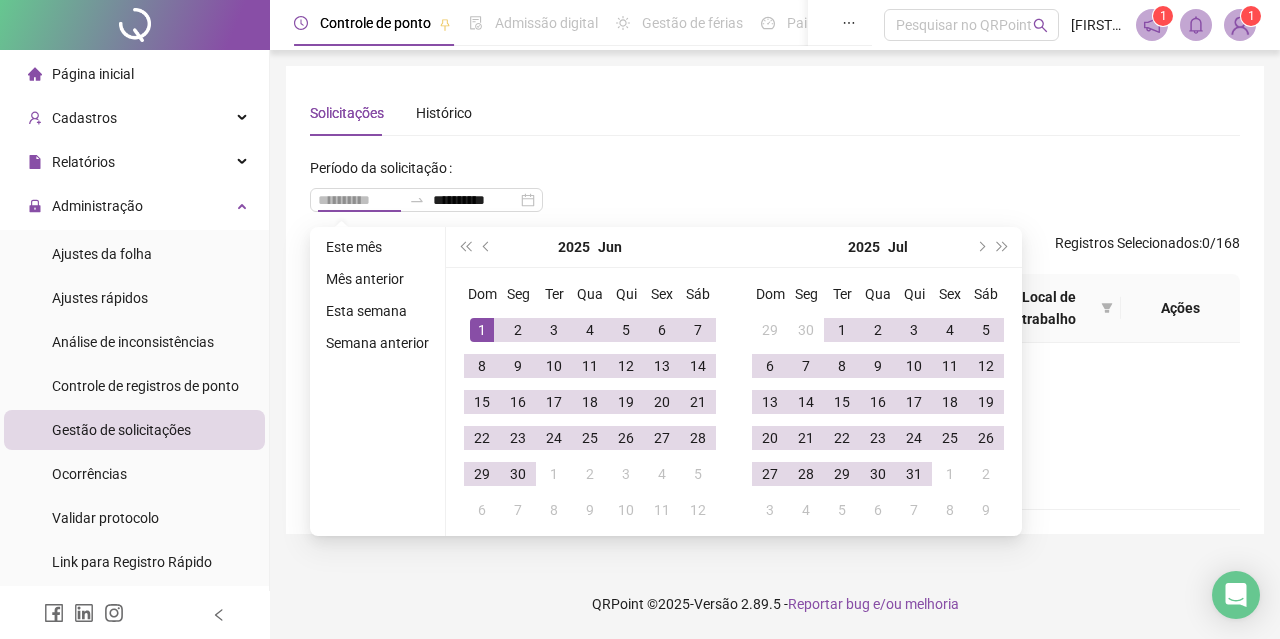 click on "1" at bounding box center [482, 330] 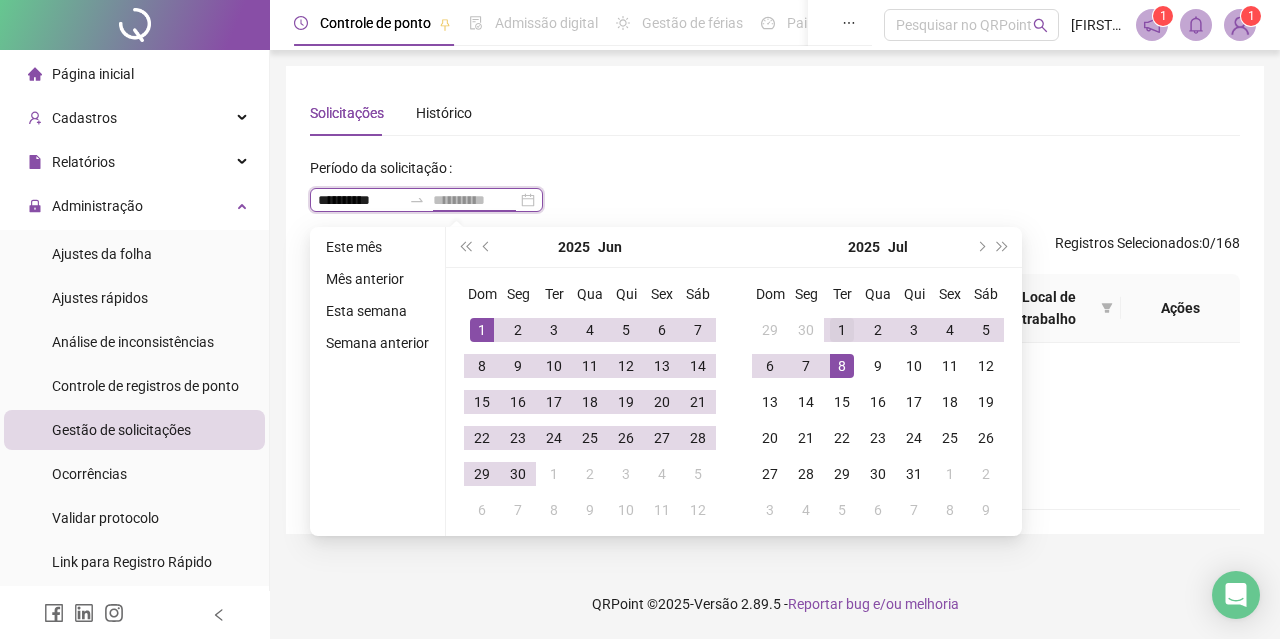 type on "**********" 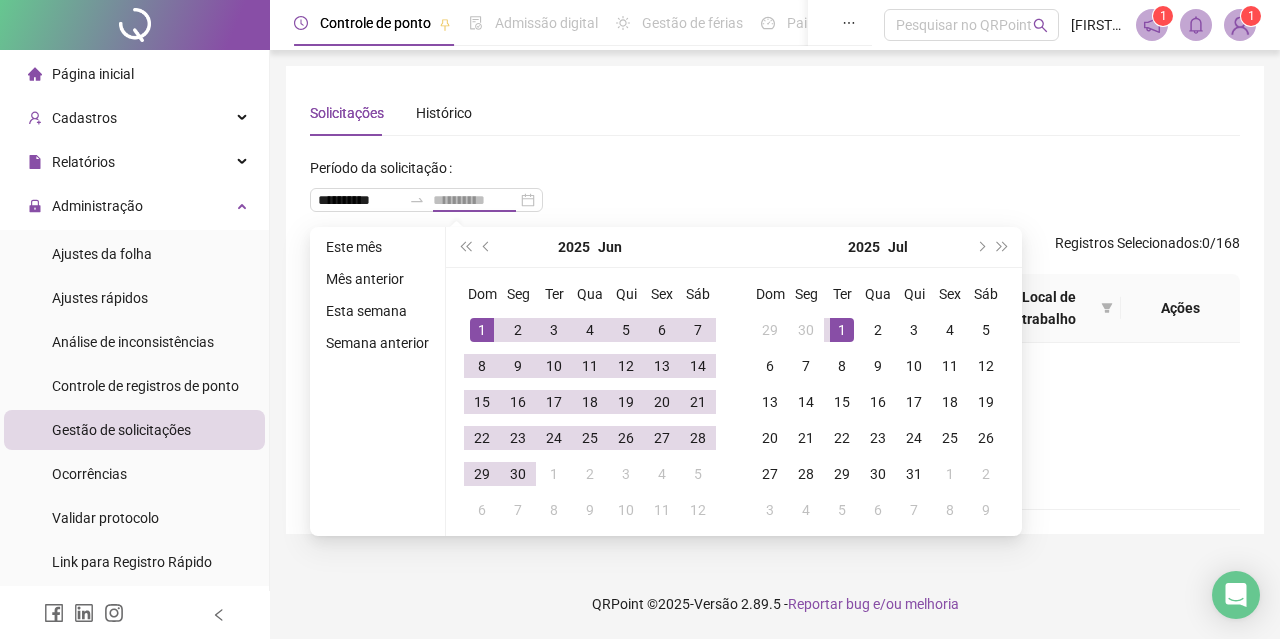 click on "1" at bounding box center (842, 330) 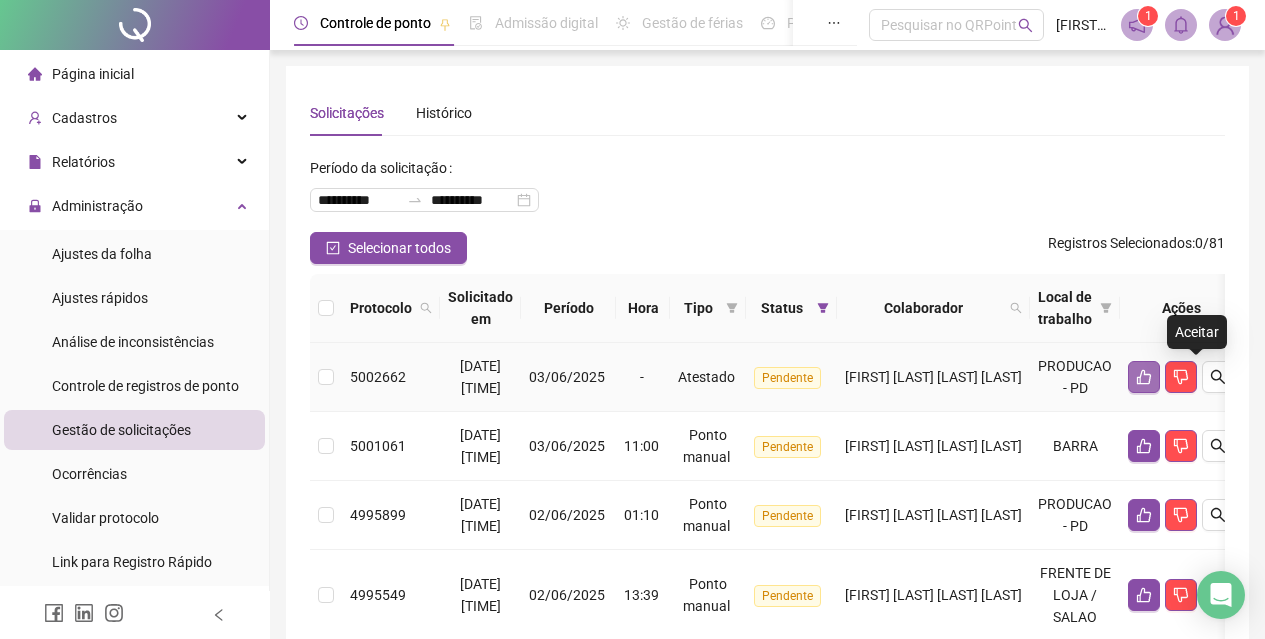 click 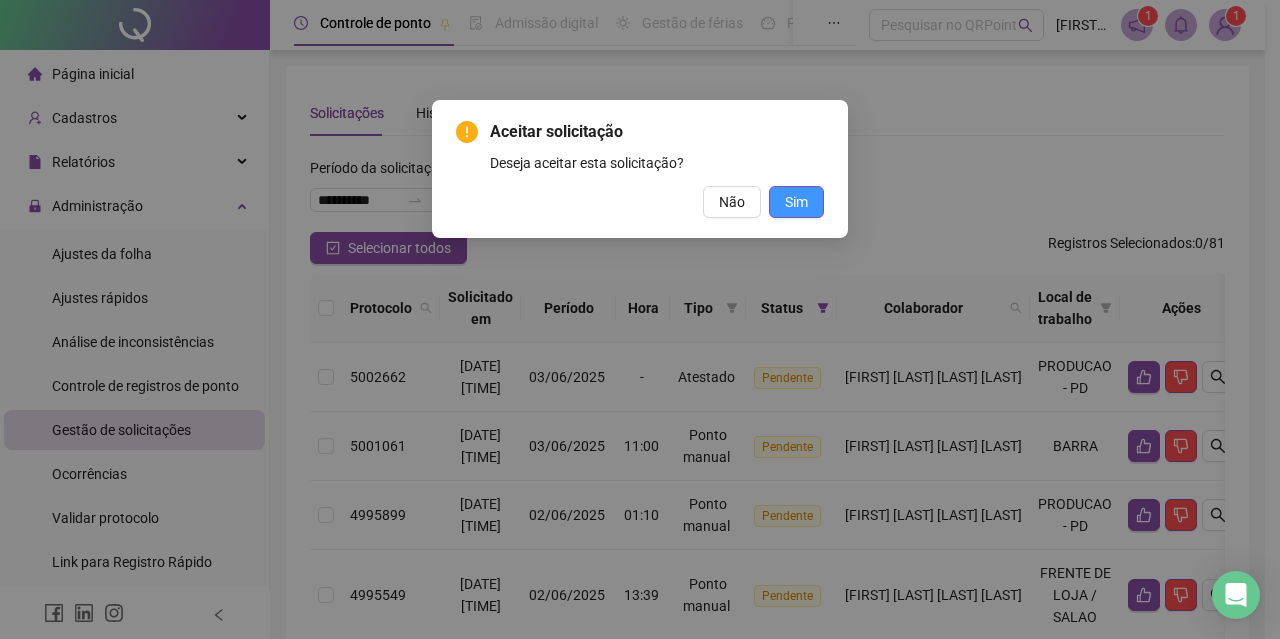 click on "Sim" at bounding box center (796, 202) 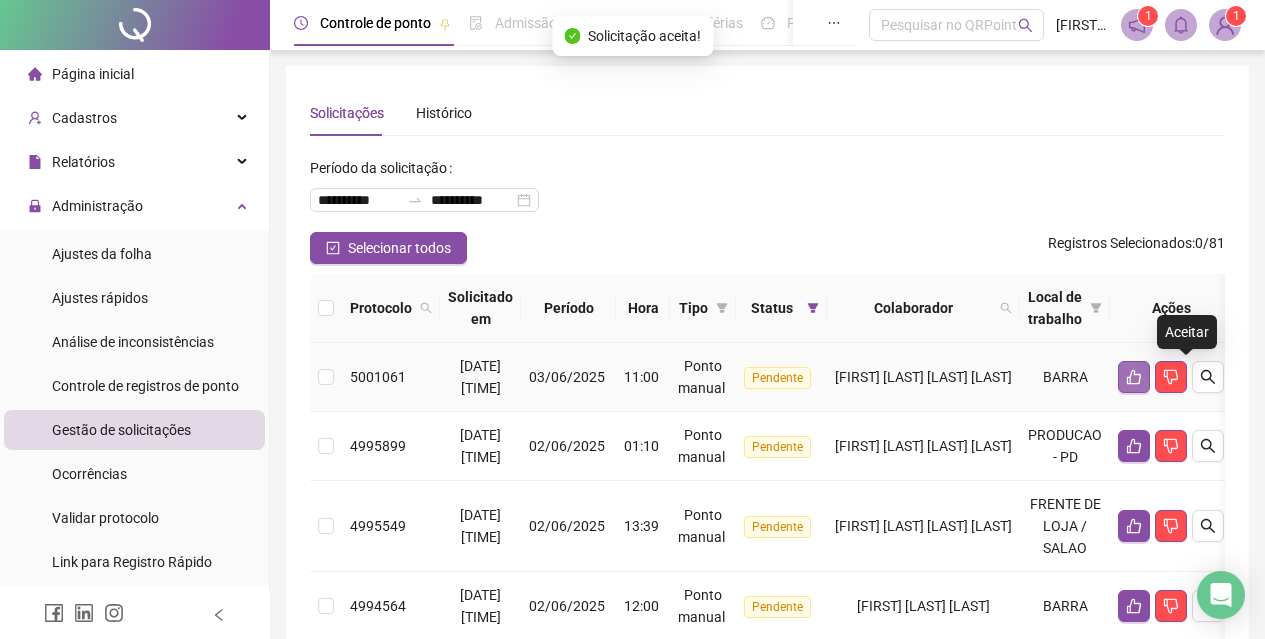 click 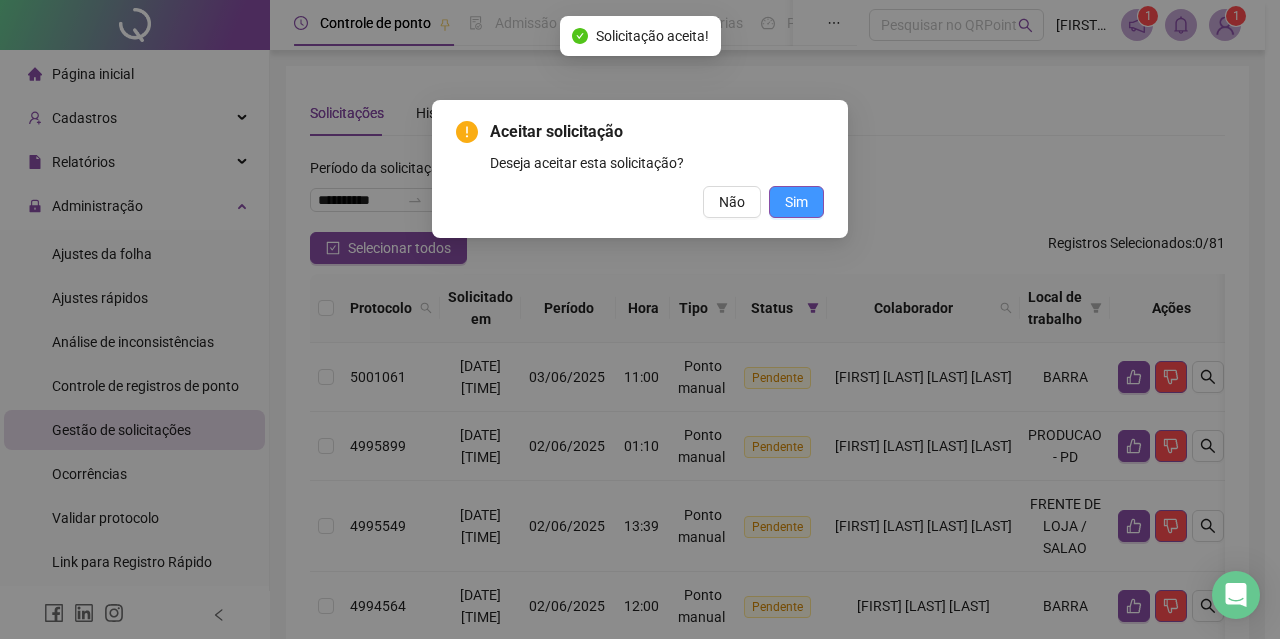 click on "Sim" at bounding box center [796, 202] 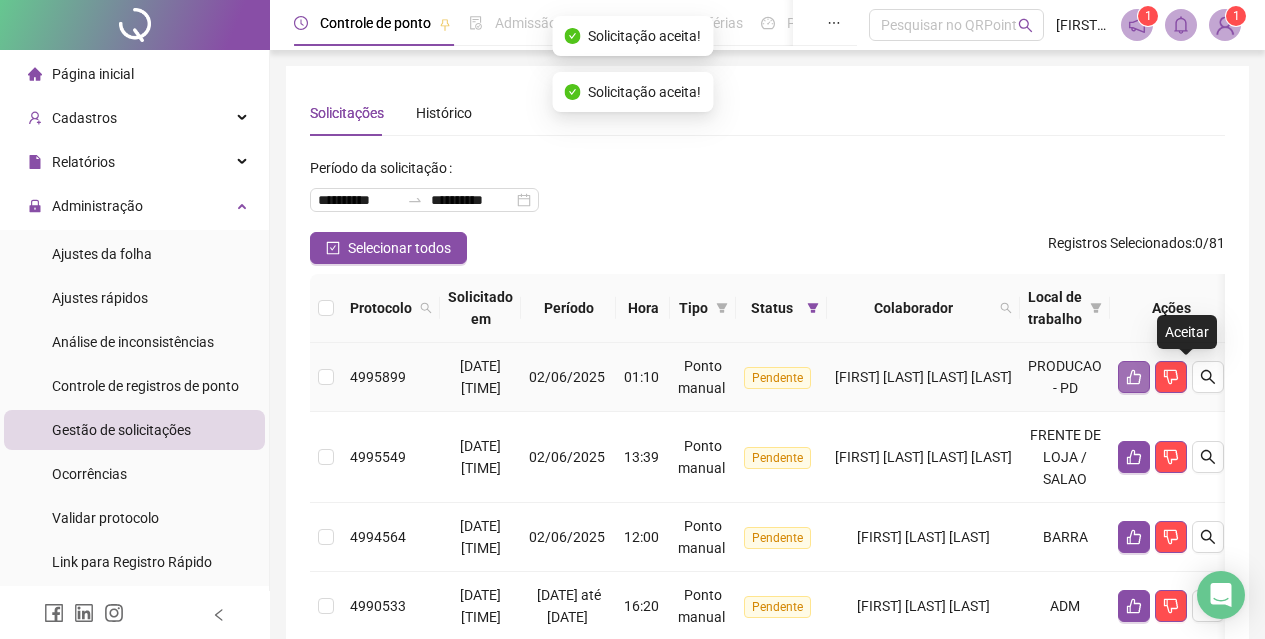 click 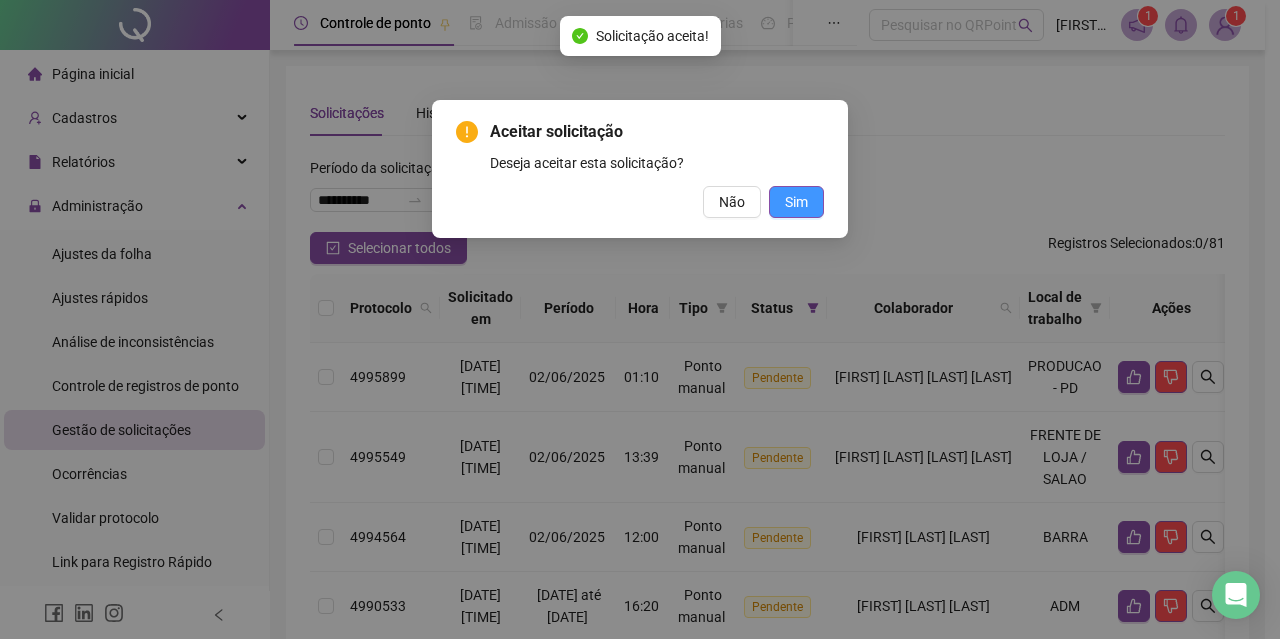 click on "Sim" at bounding box center (796, 202) 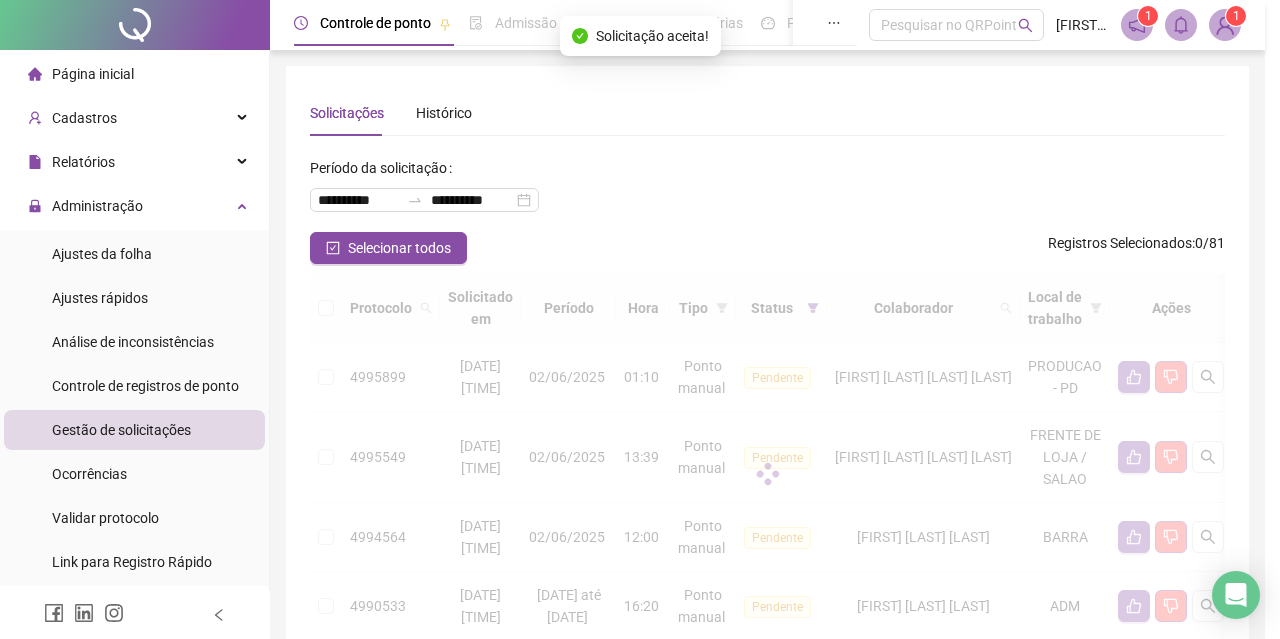 click on "Aceitar solicitação Deseja aceitar esta solicitação? Não Sim" at bounding box center (640, 319) 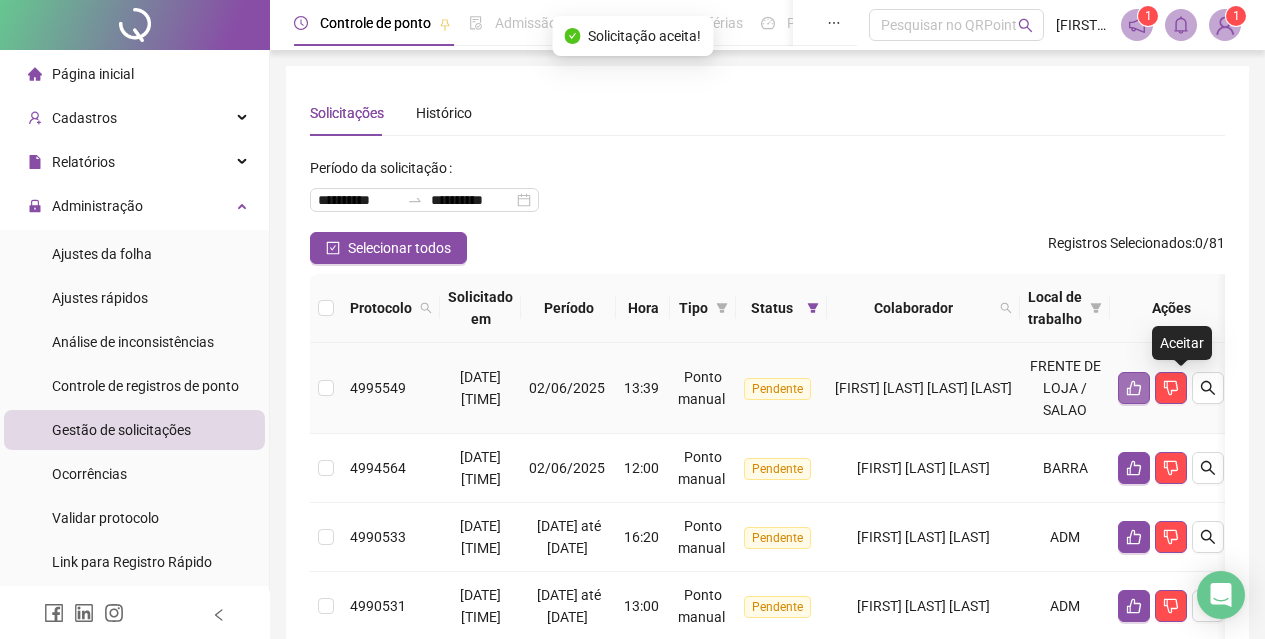 click 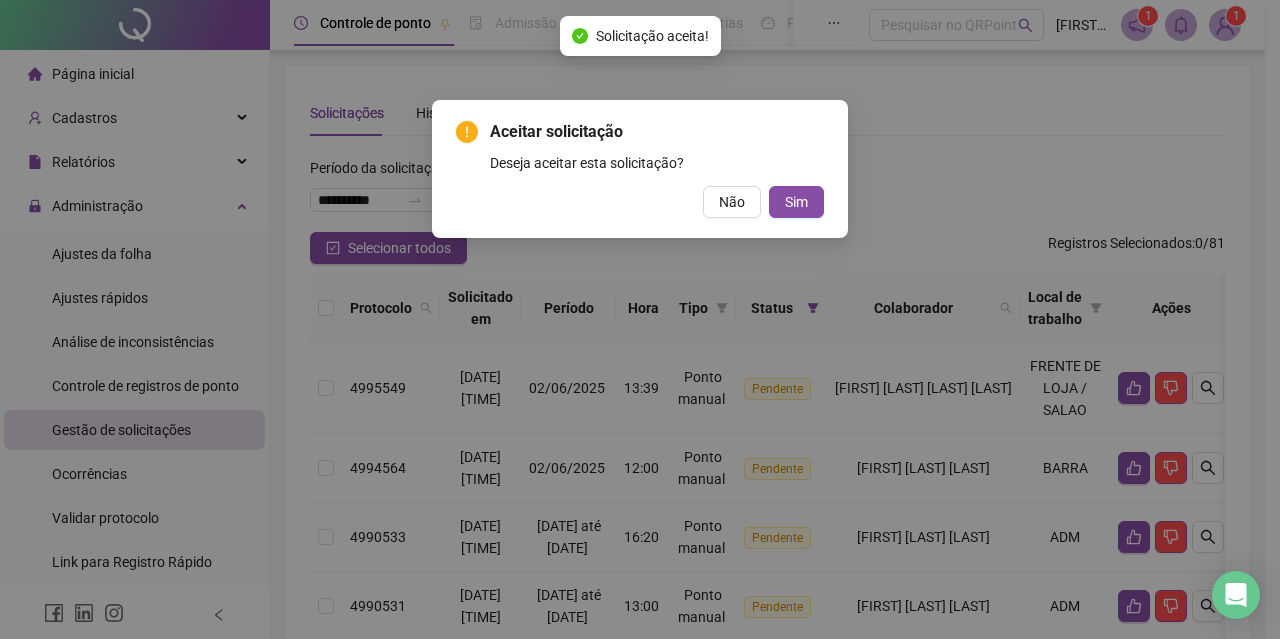 drag, startPoint x: 809, startPoint y: 206, endPoint x: 877, endPoint y: 229, distance: 71.7844 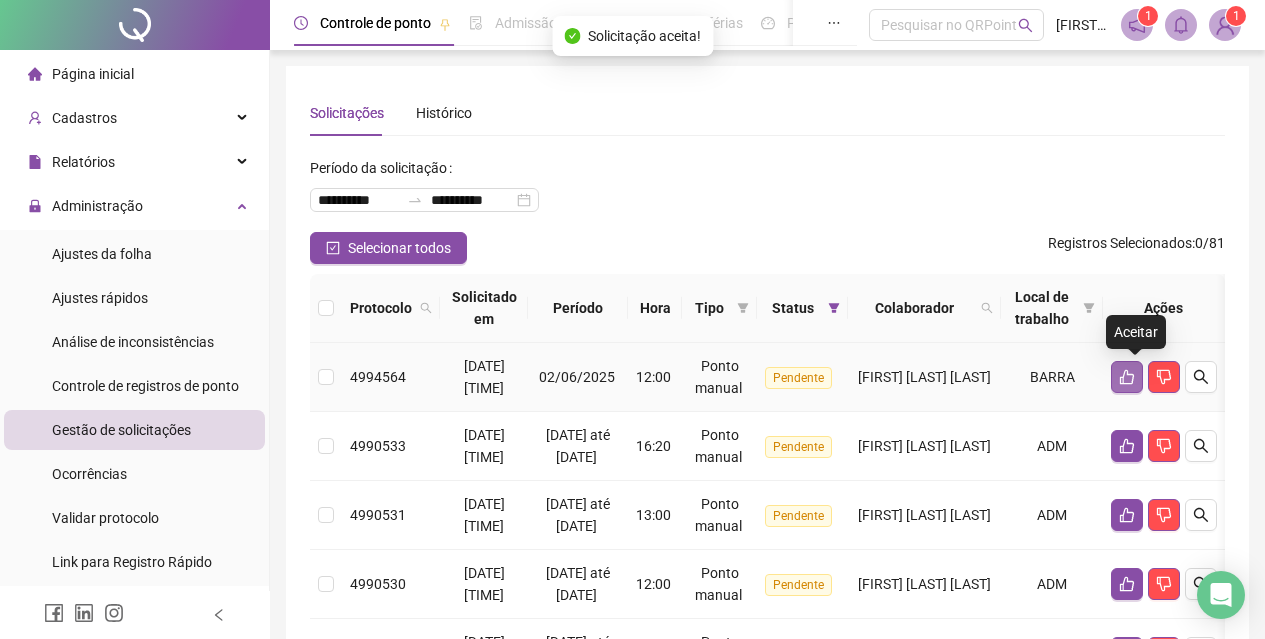 click 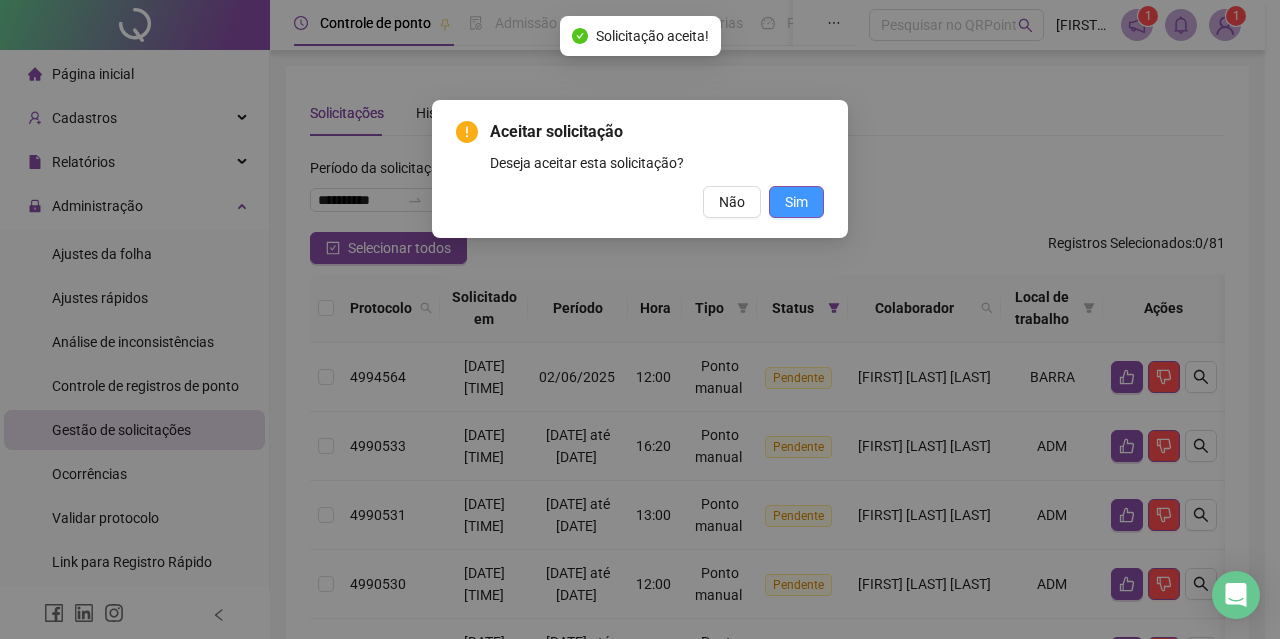 click on "Sim" at bounding box center (796, 202) 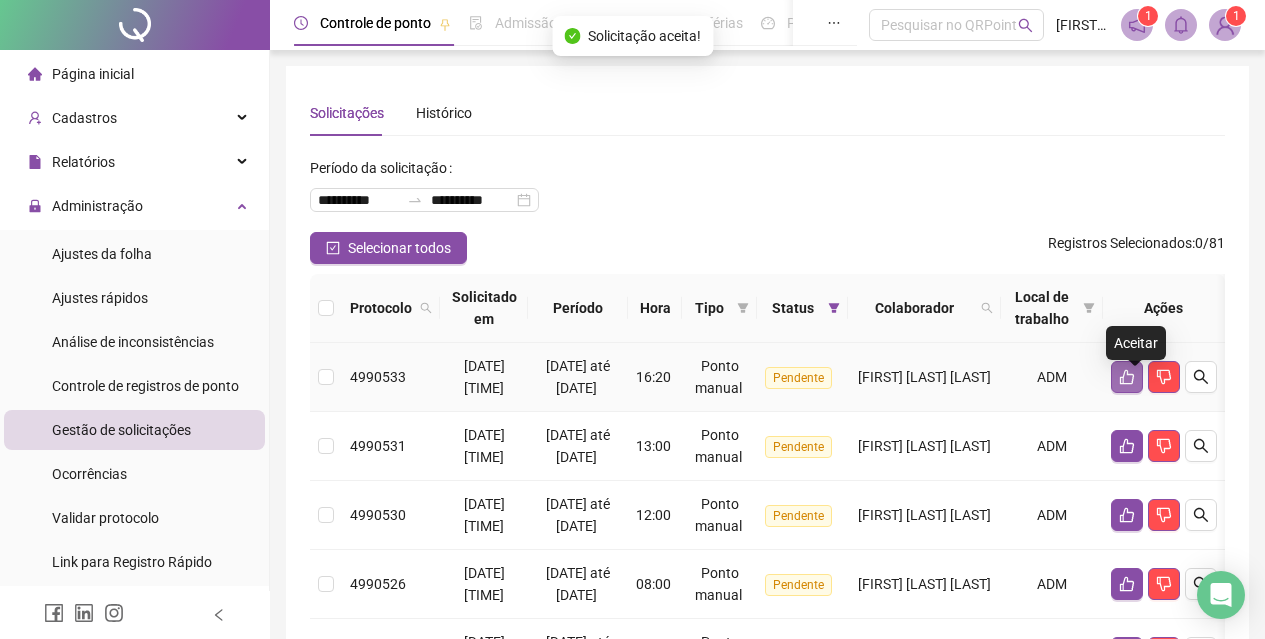 click 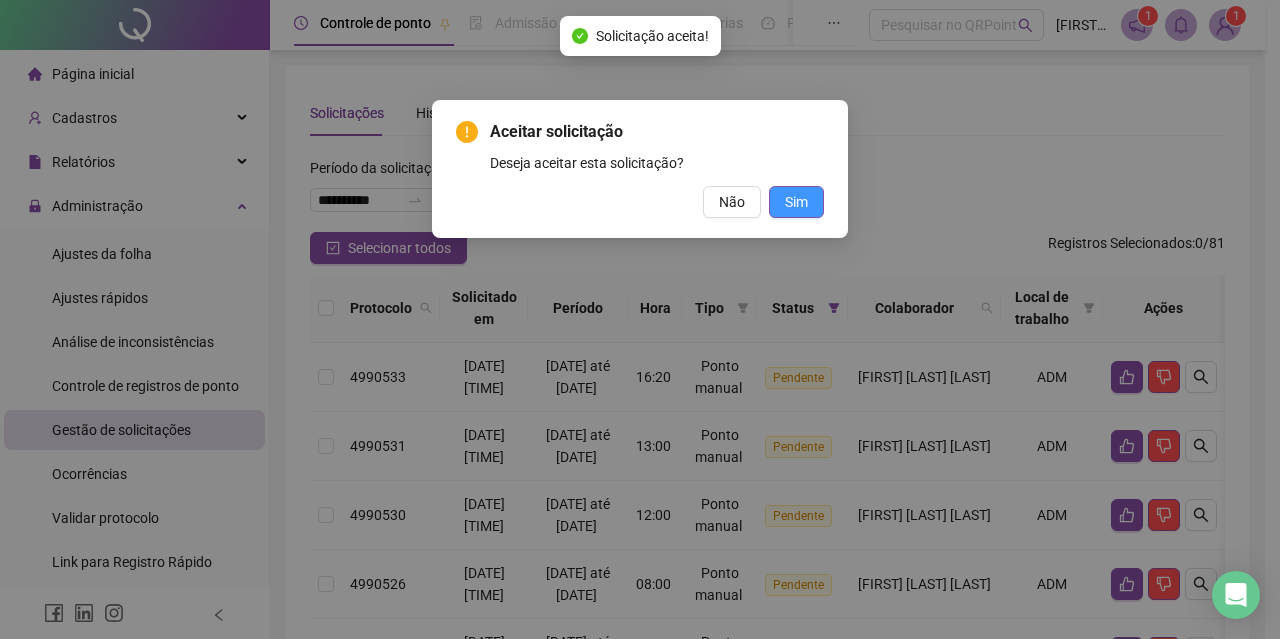 click on "Sim" at bounding box center (796, 202) 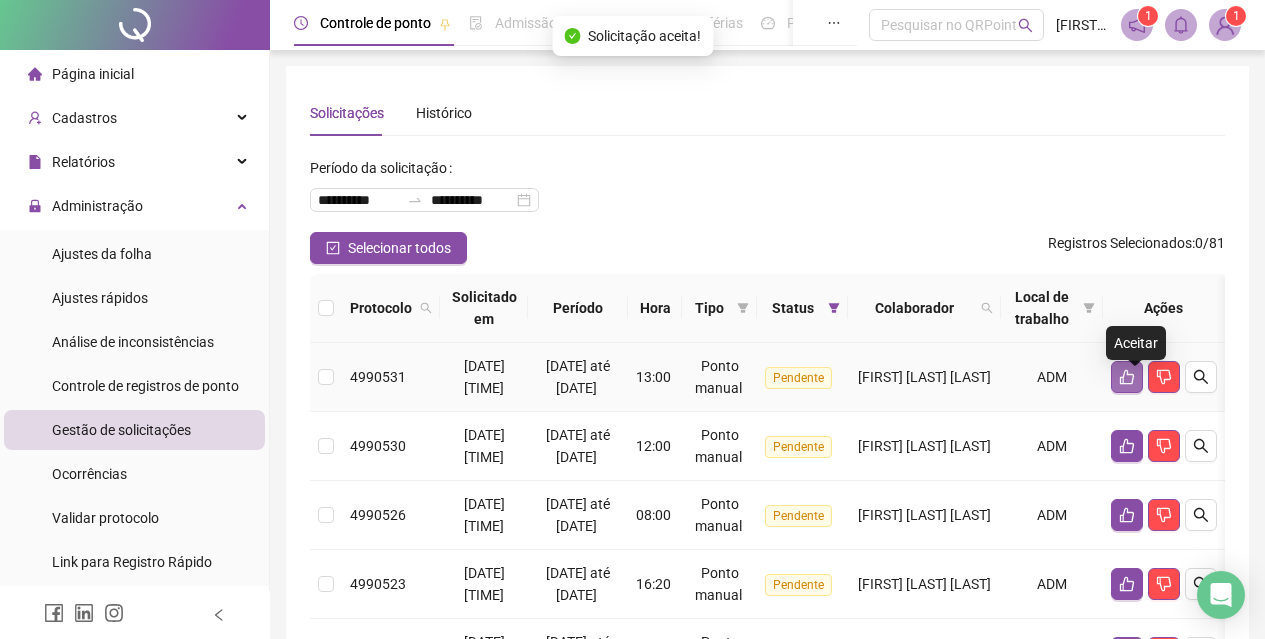 click at bounding box center [1127, 377] 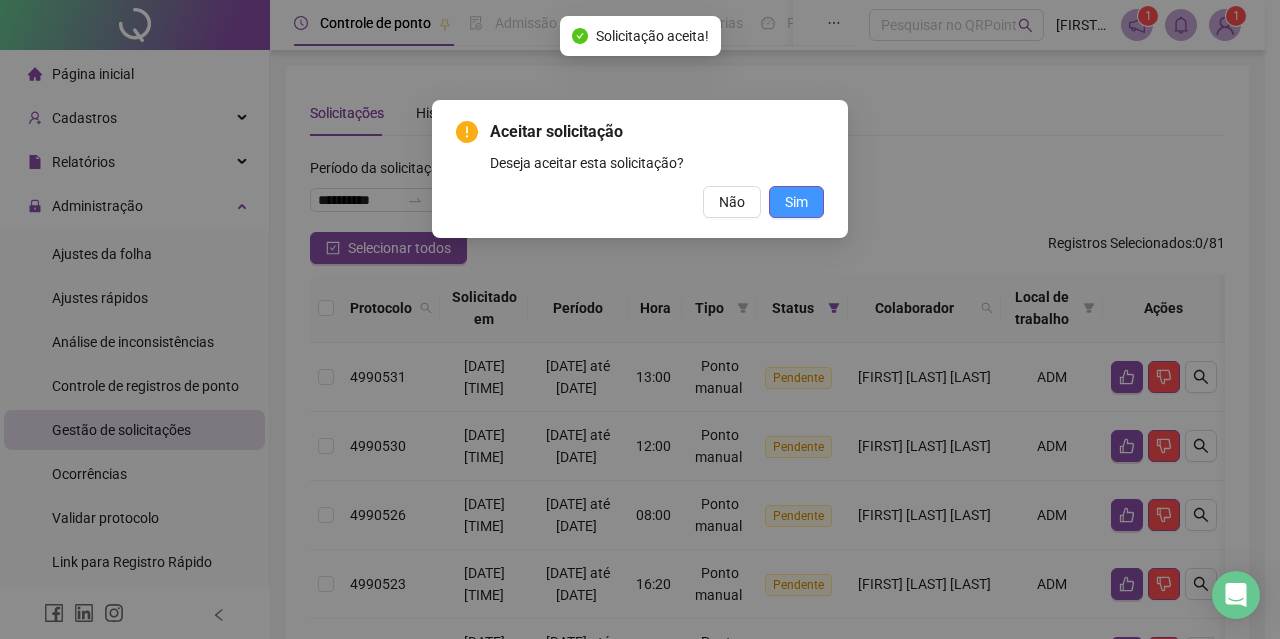 click on "Sim" at bounding box center [796, 202] 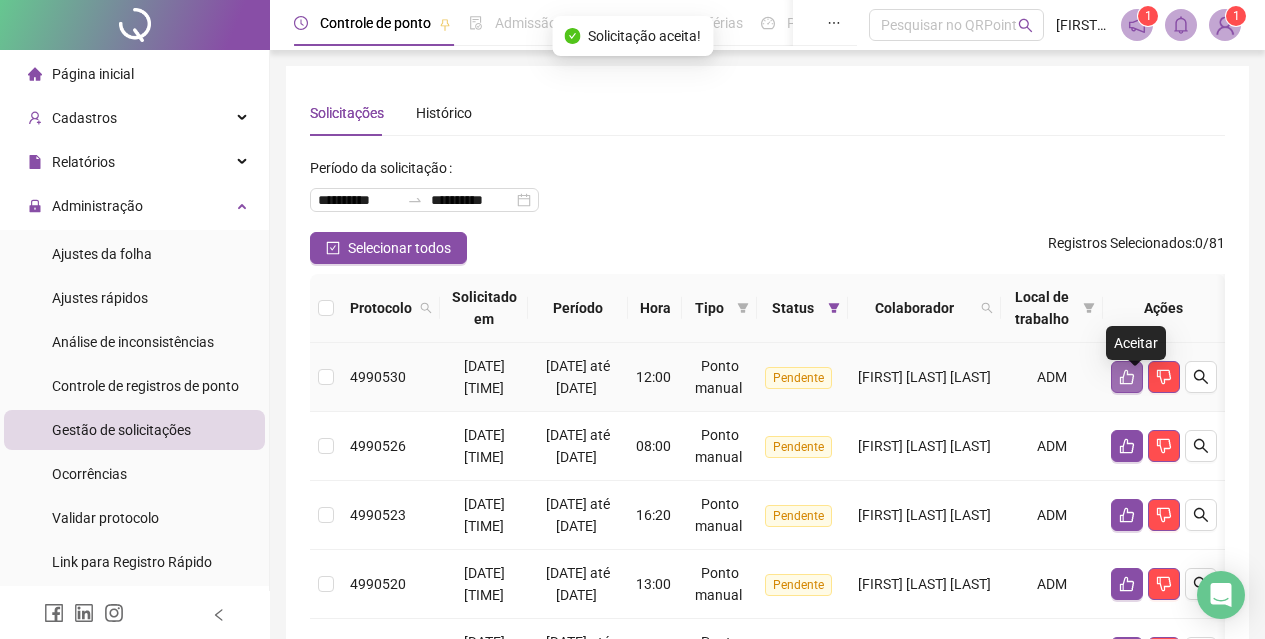 click at bounding box center (1127, 377) 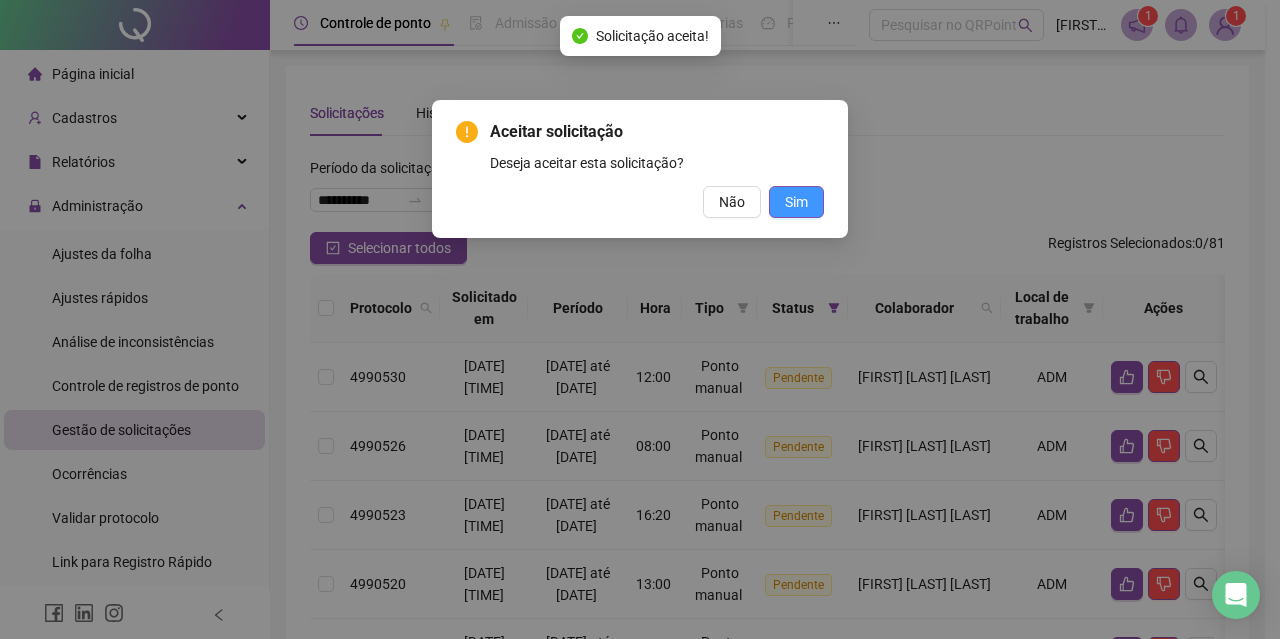click on "Sim" at bounding box center [796, 202] 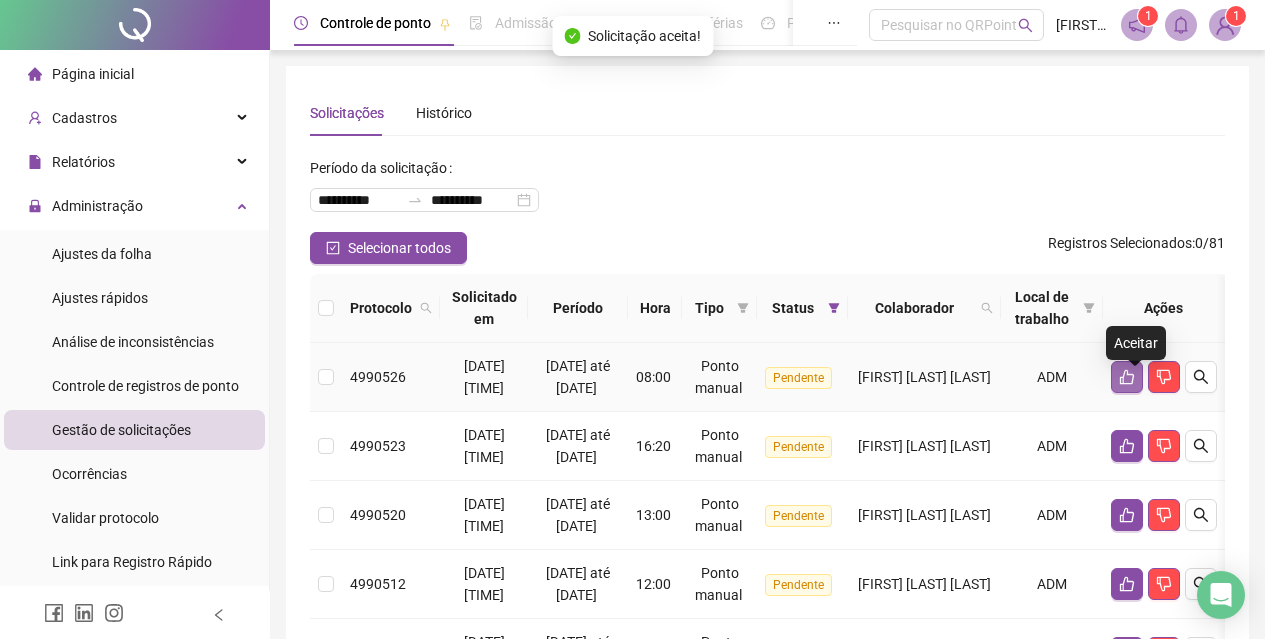 click 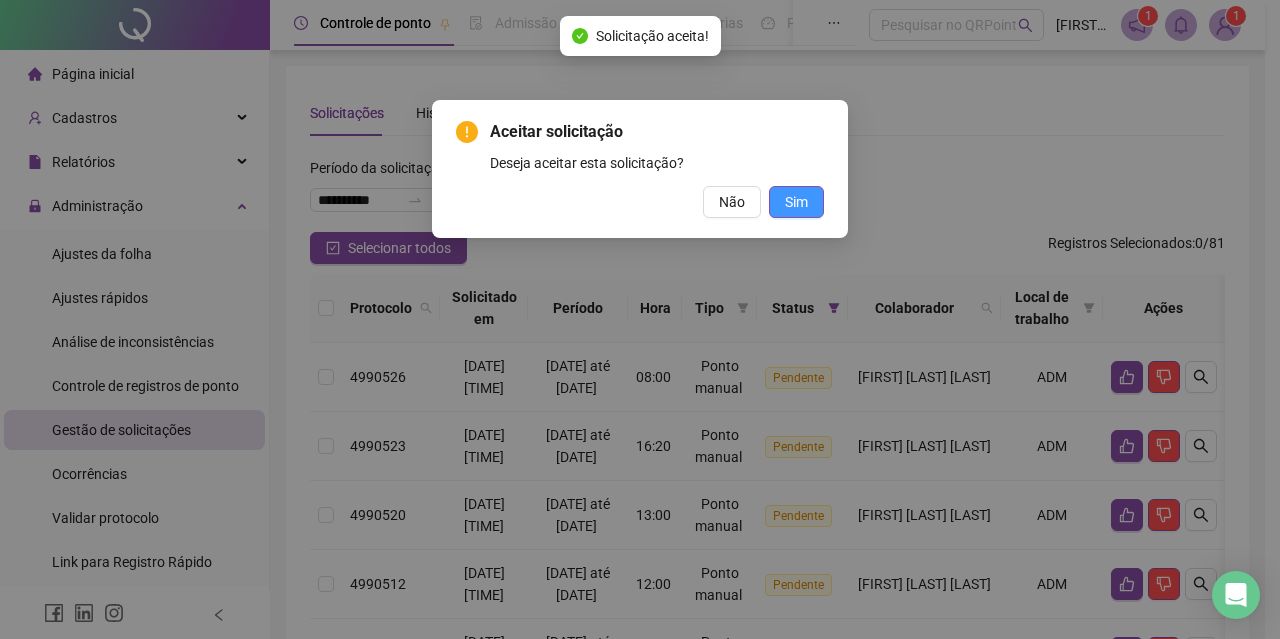 click on "Sim" at bounding box center [796, 202] 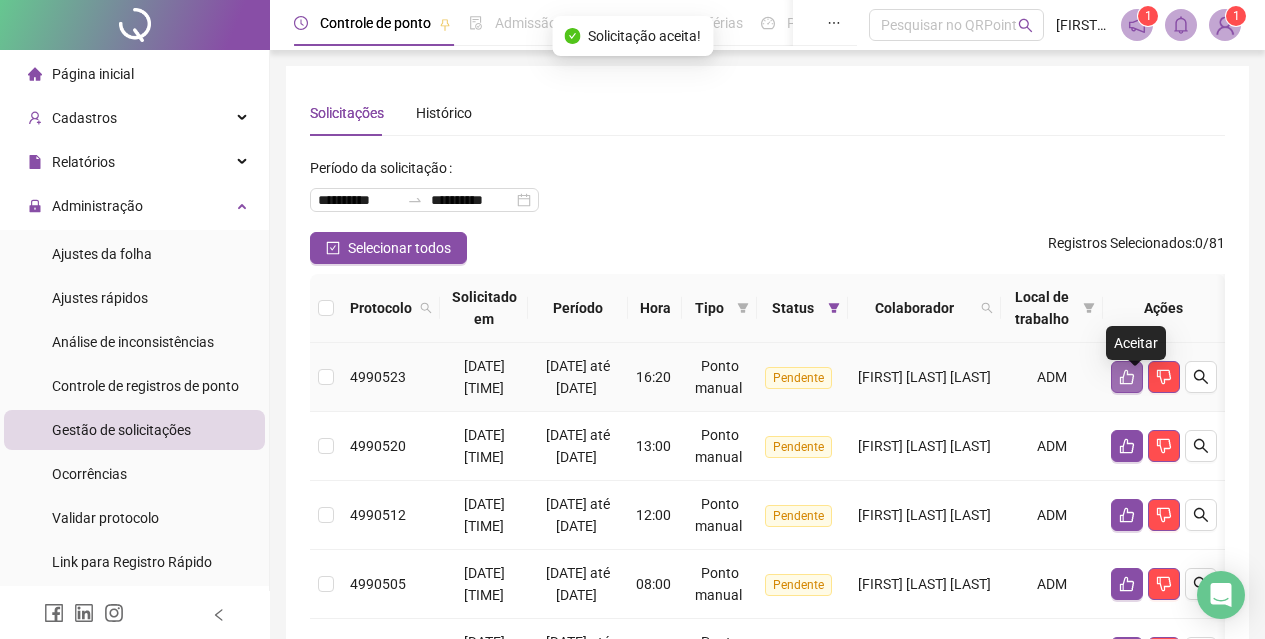 click 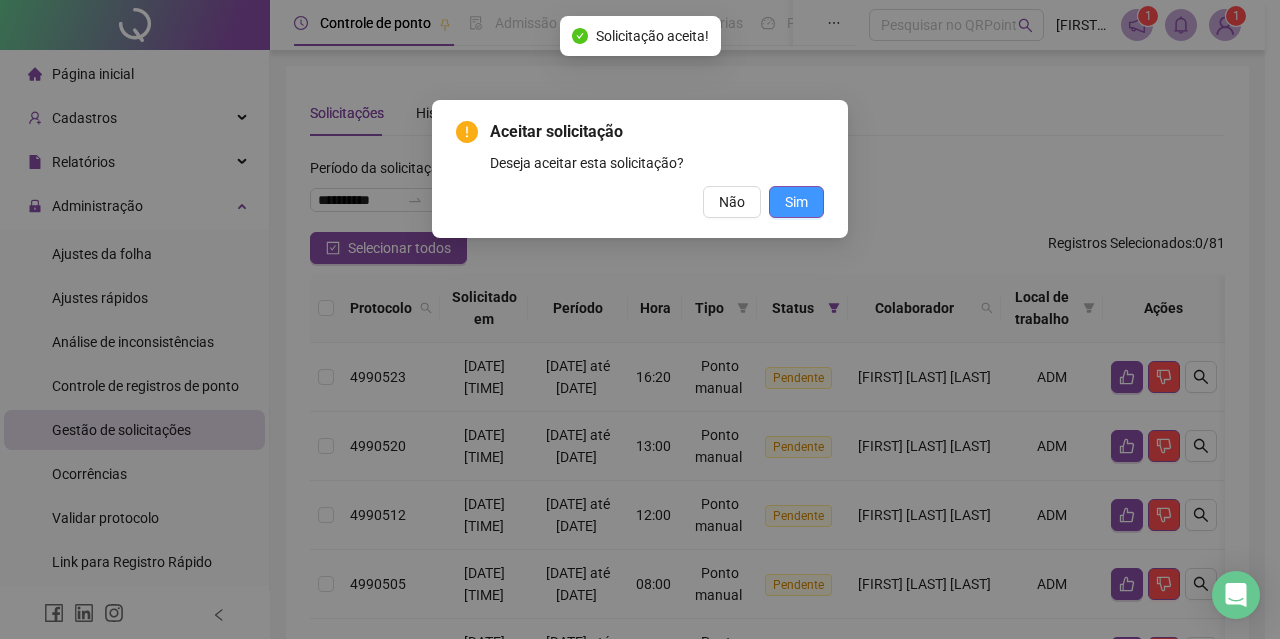 click on "Sim" at bounding box center (796, 202) 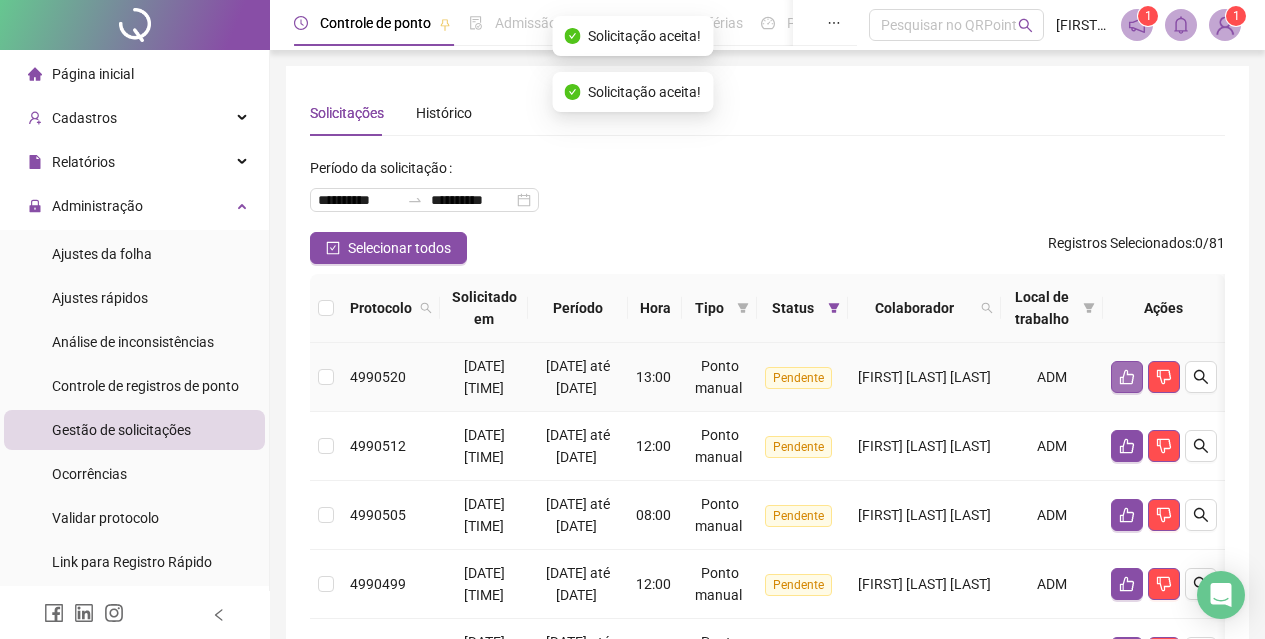 click at bounding box center [1127, 377] 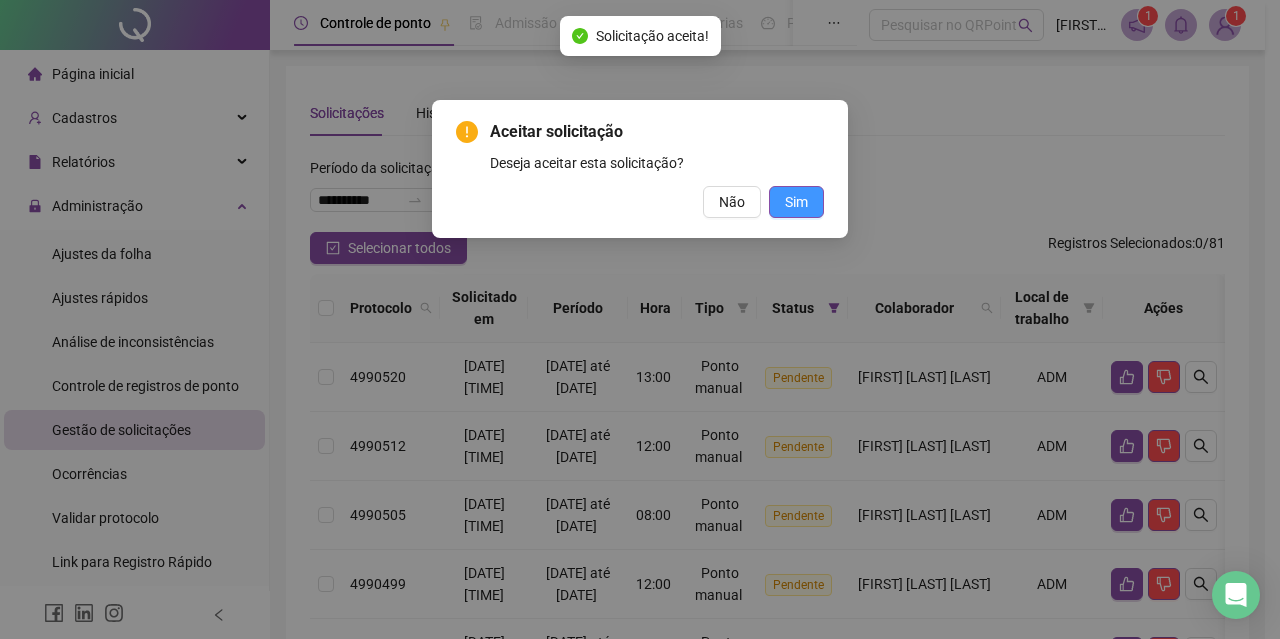 click on "Sim" at bounding box center [796, 202] 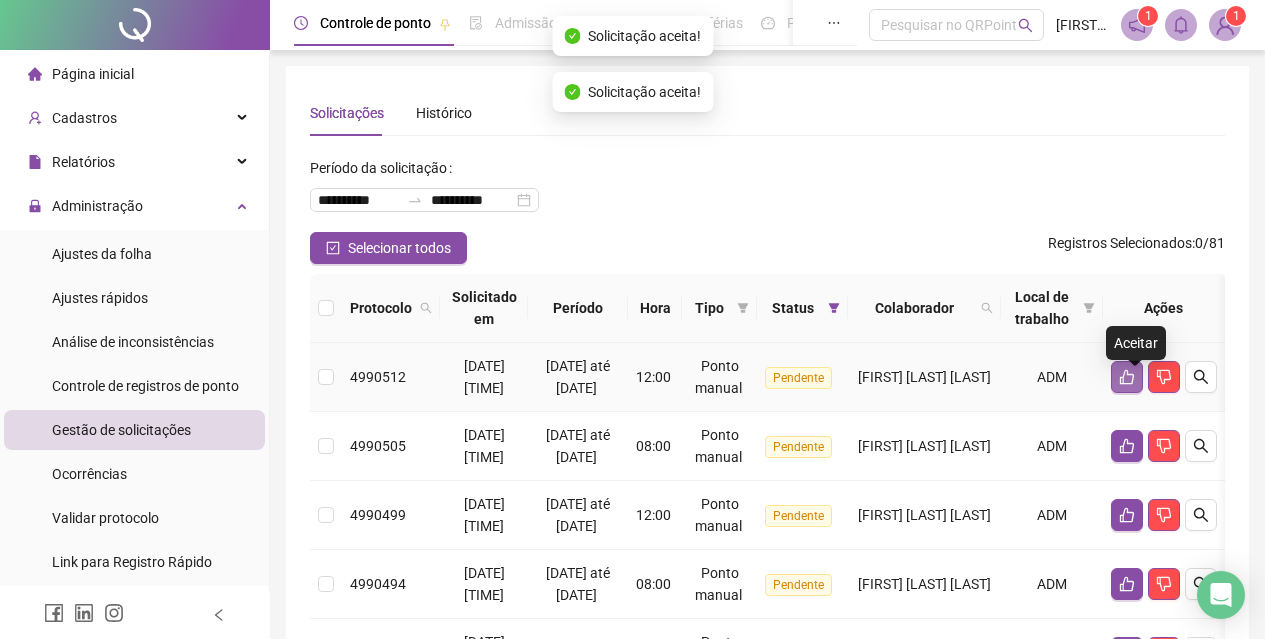 click 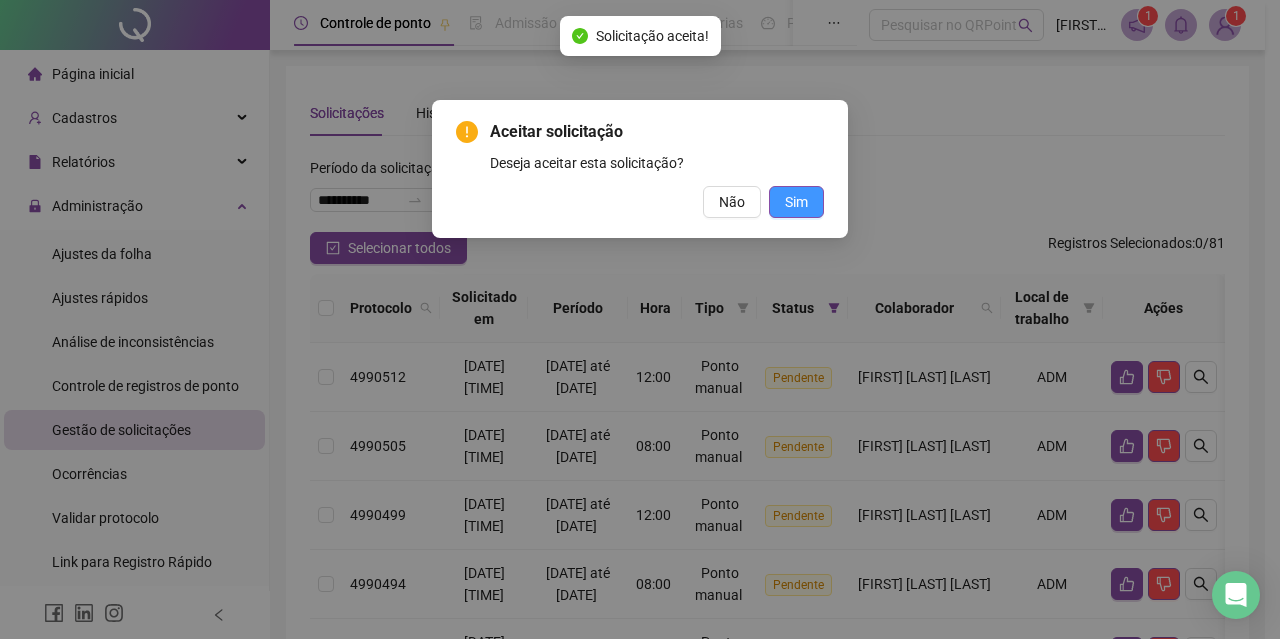 click on "Sim" at bounding box center (796, 202) 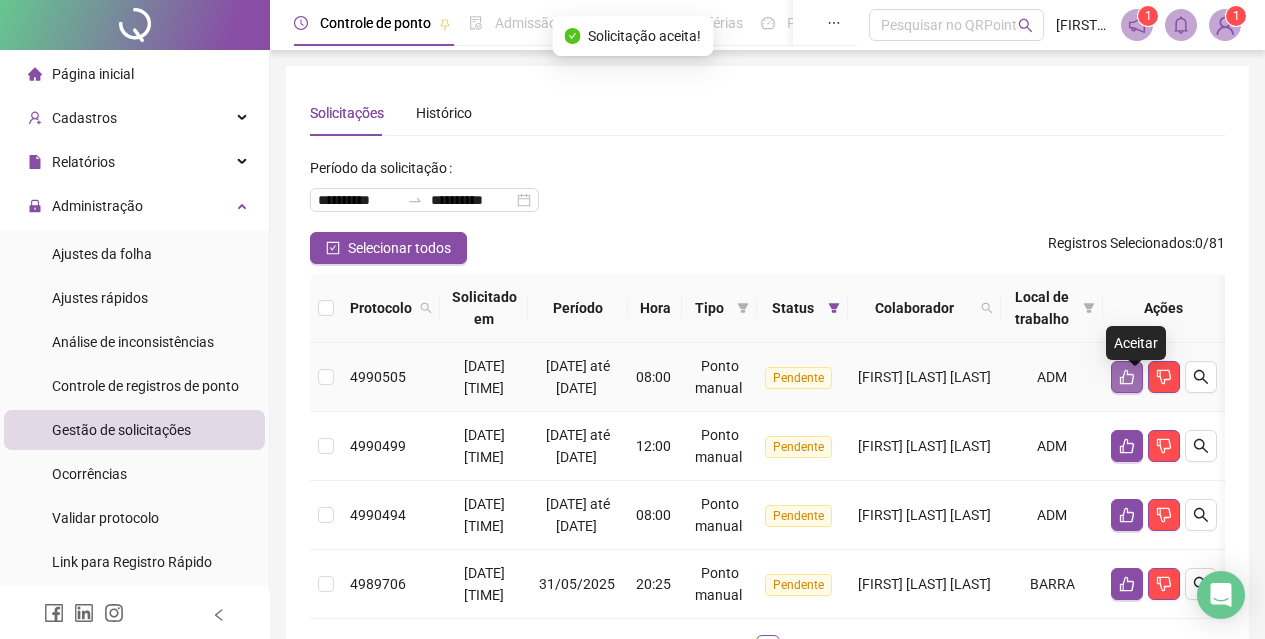 click at bounding box center [1127, 377] 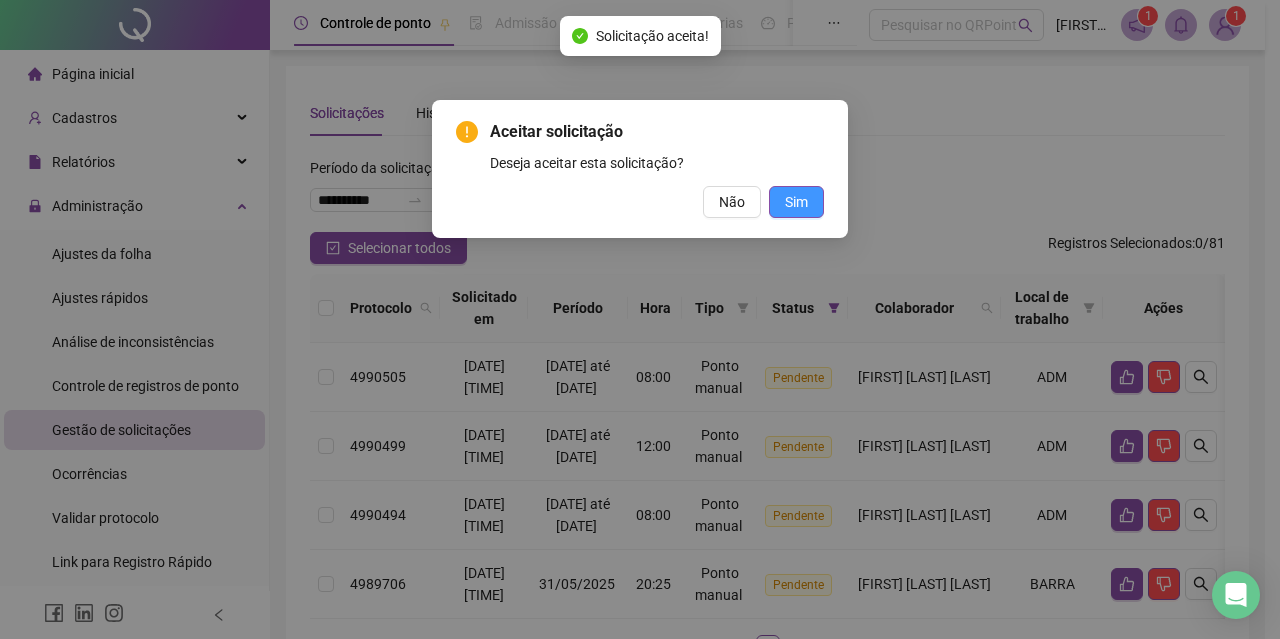 click on "Sim" at bounding box center (796, 202) 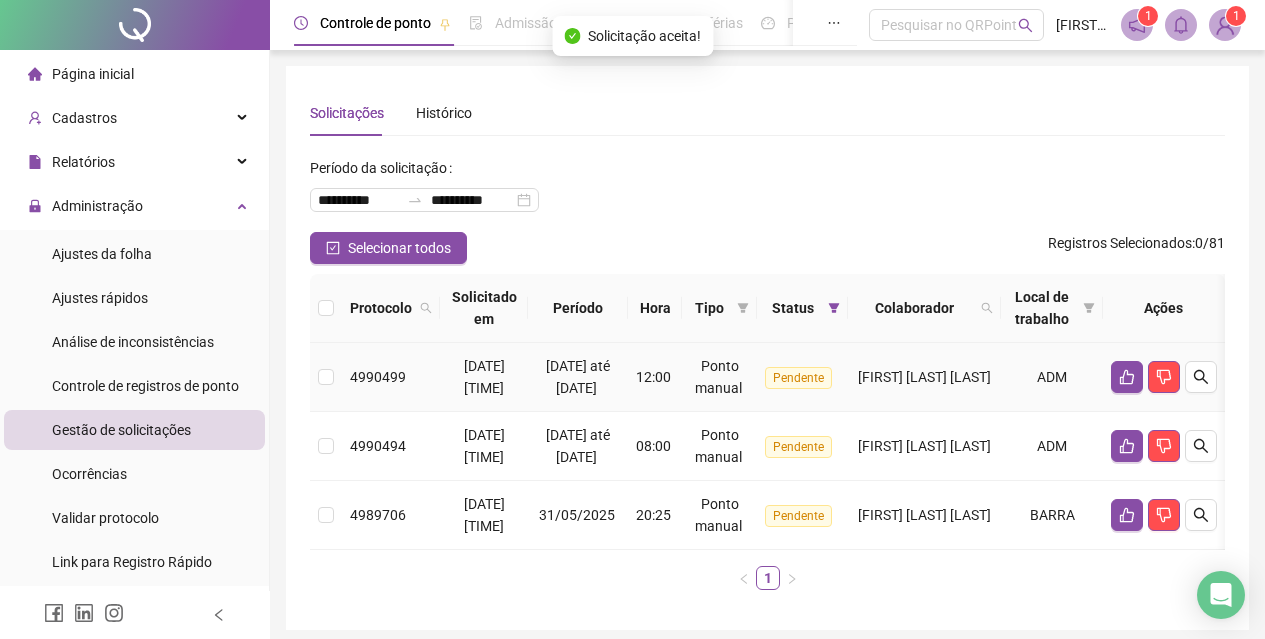 click on "ADM" at bounding box center (1052, 377) 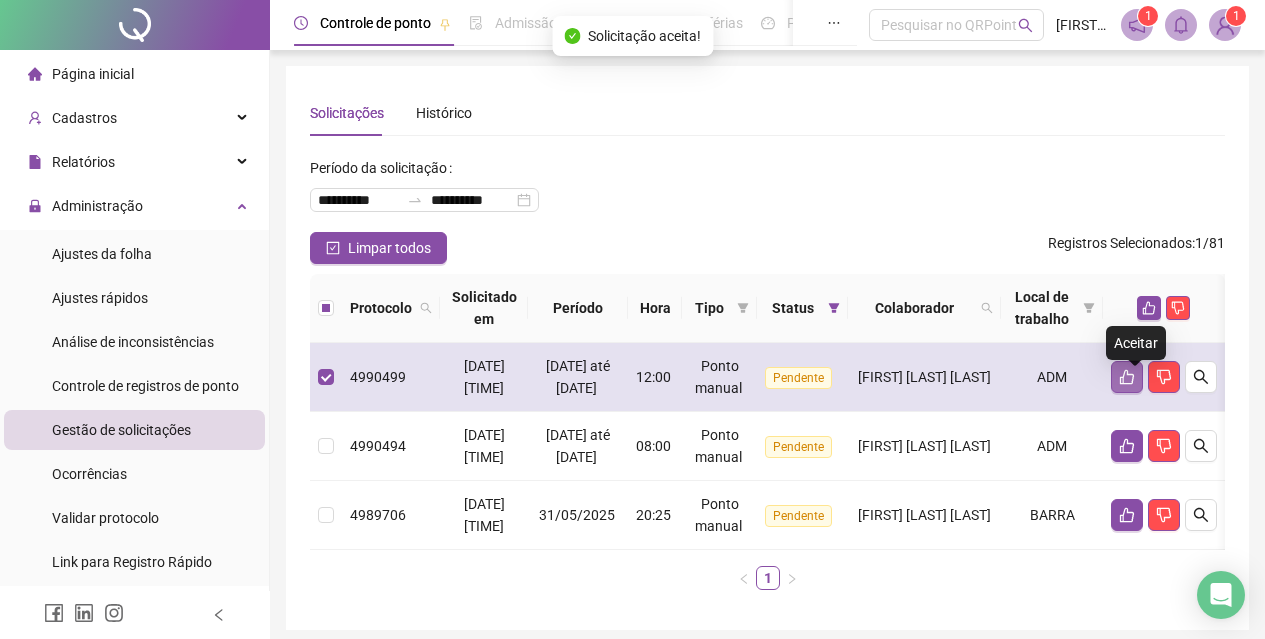 click 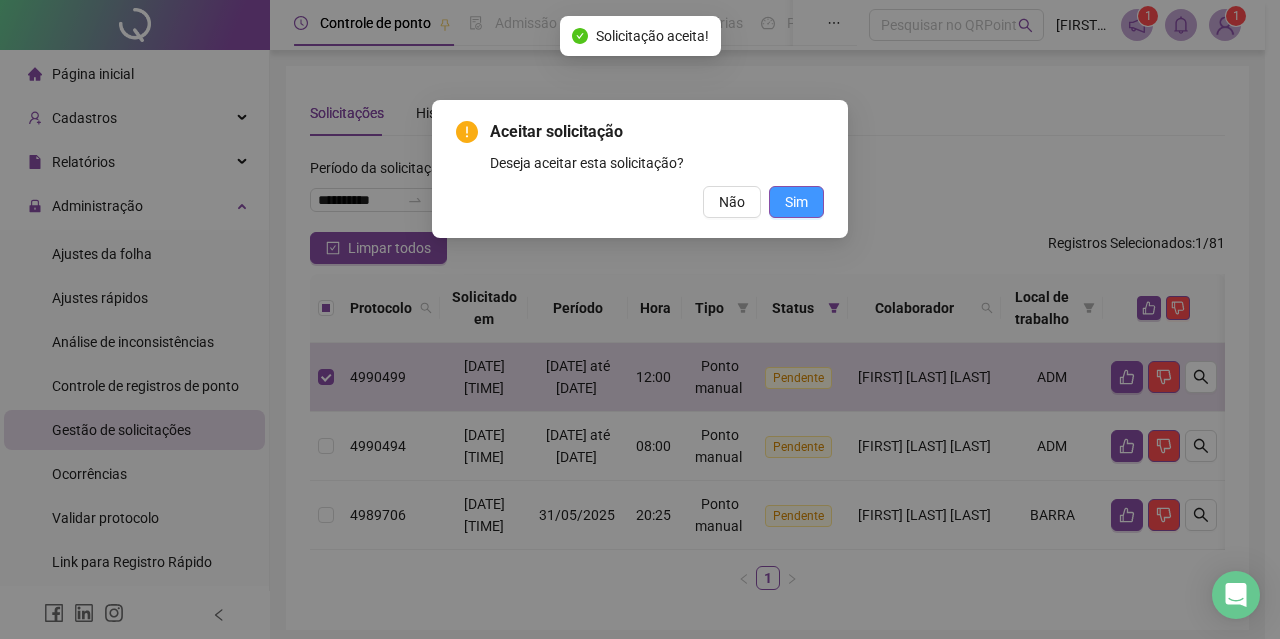 click on "Sim" at bounding box center (796, 202) 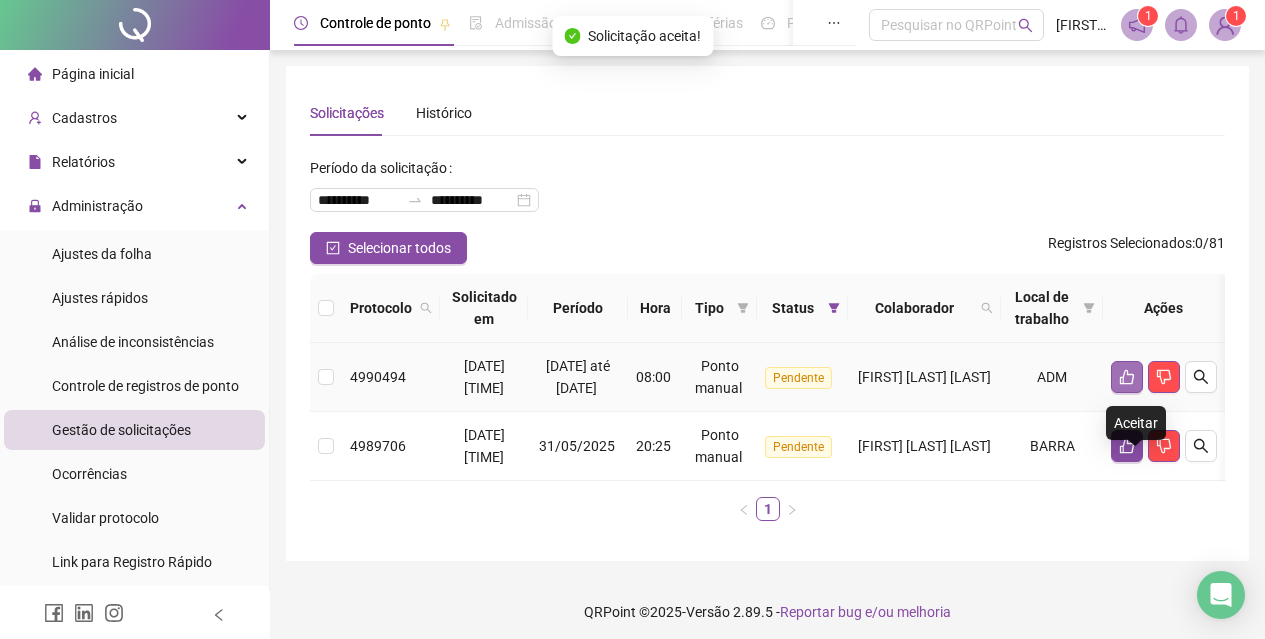 click 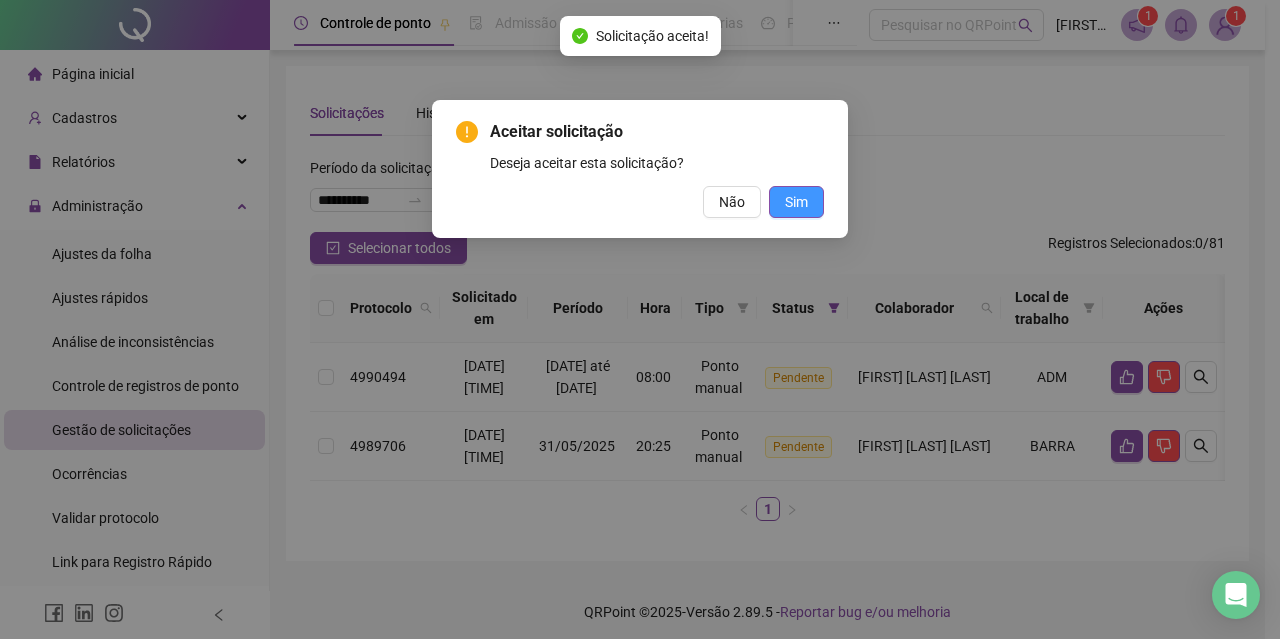 click on "Sim" at bounding box center (796, 202) 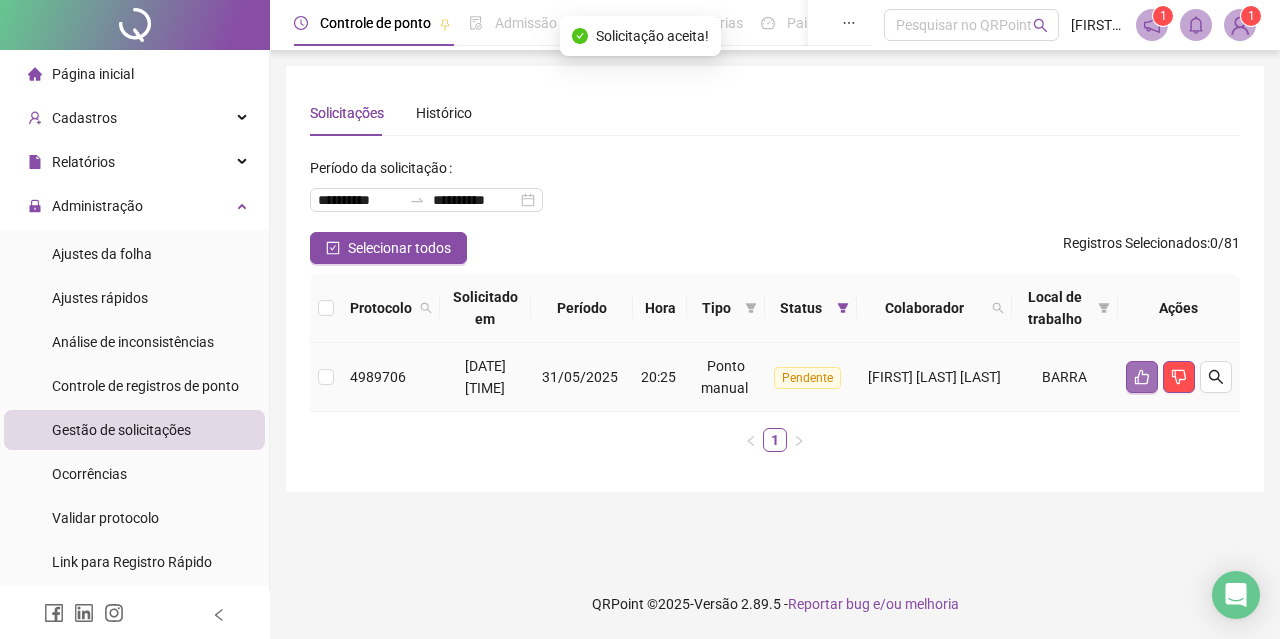 click at bounding box center [1142, 377] 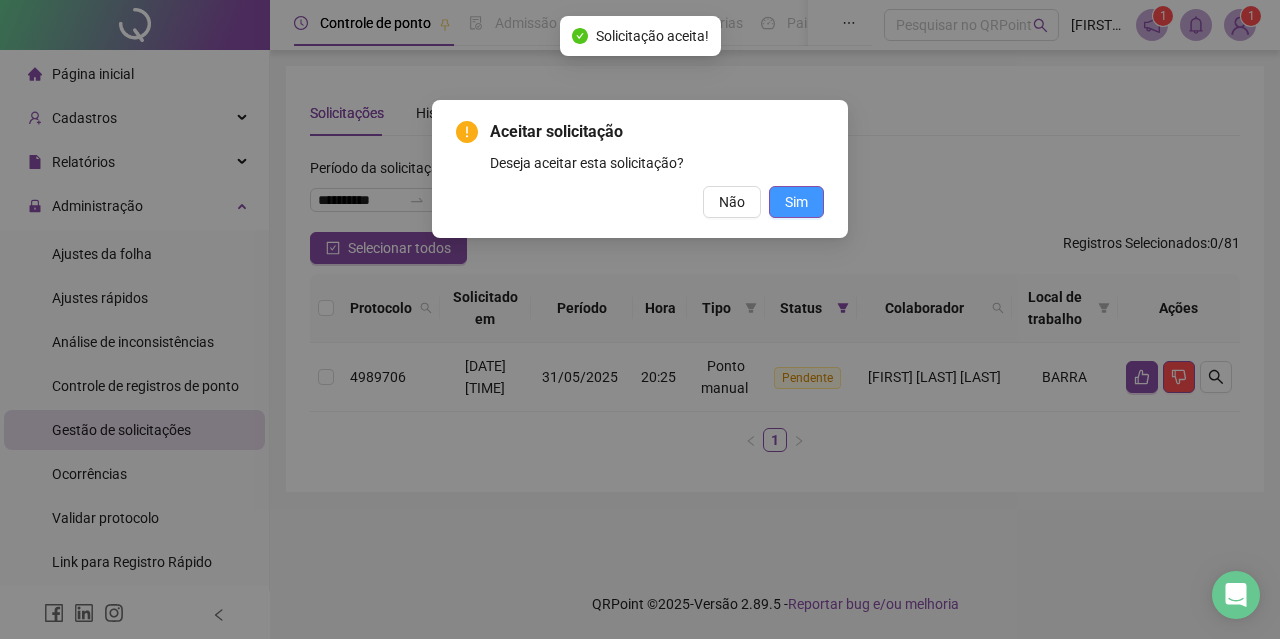 click on "Sim" at bounding box center (796, 202) 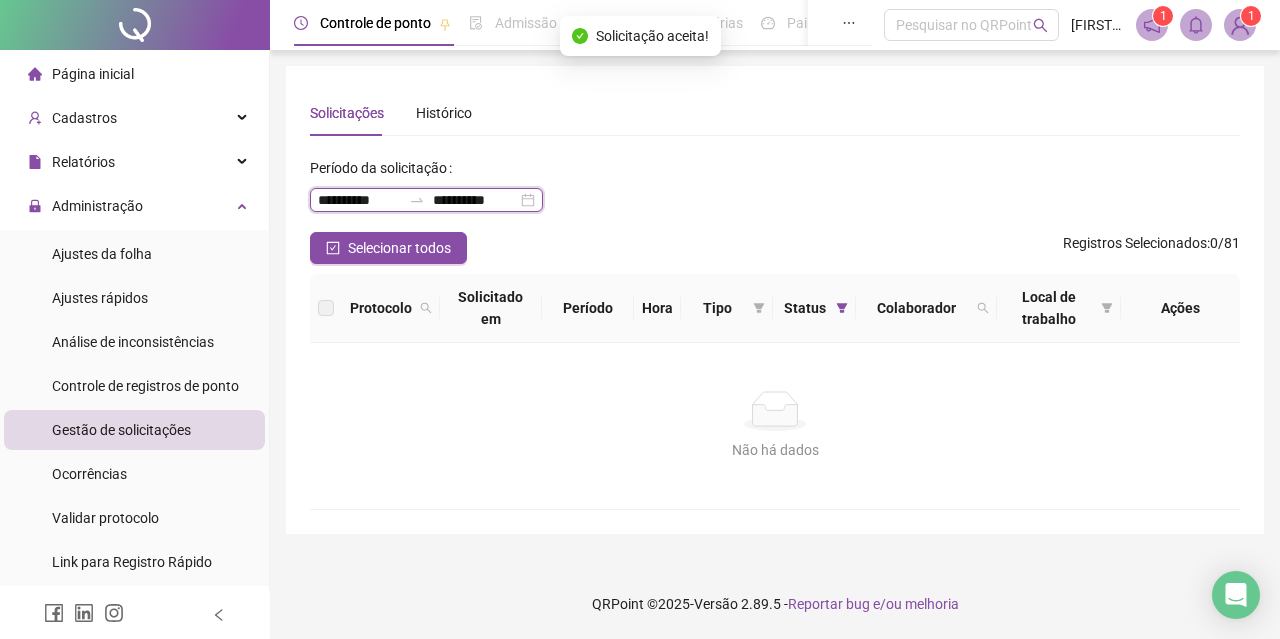 click on "**********" at bounding box center [359, 200] 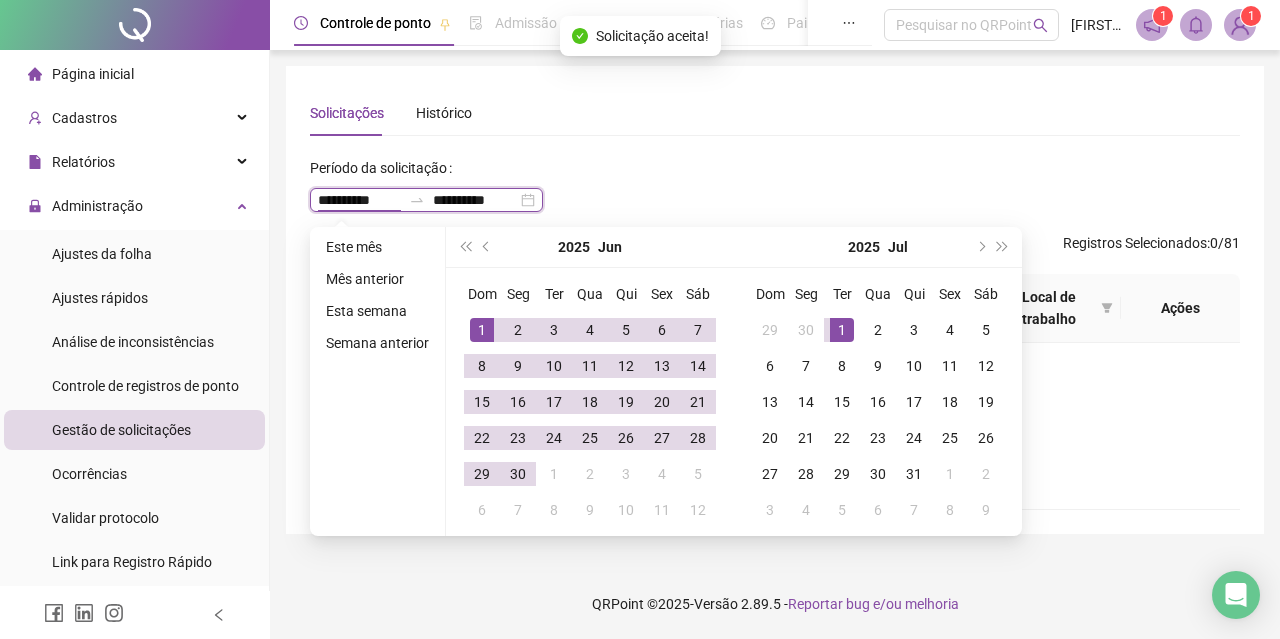 type on "**********" 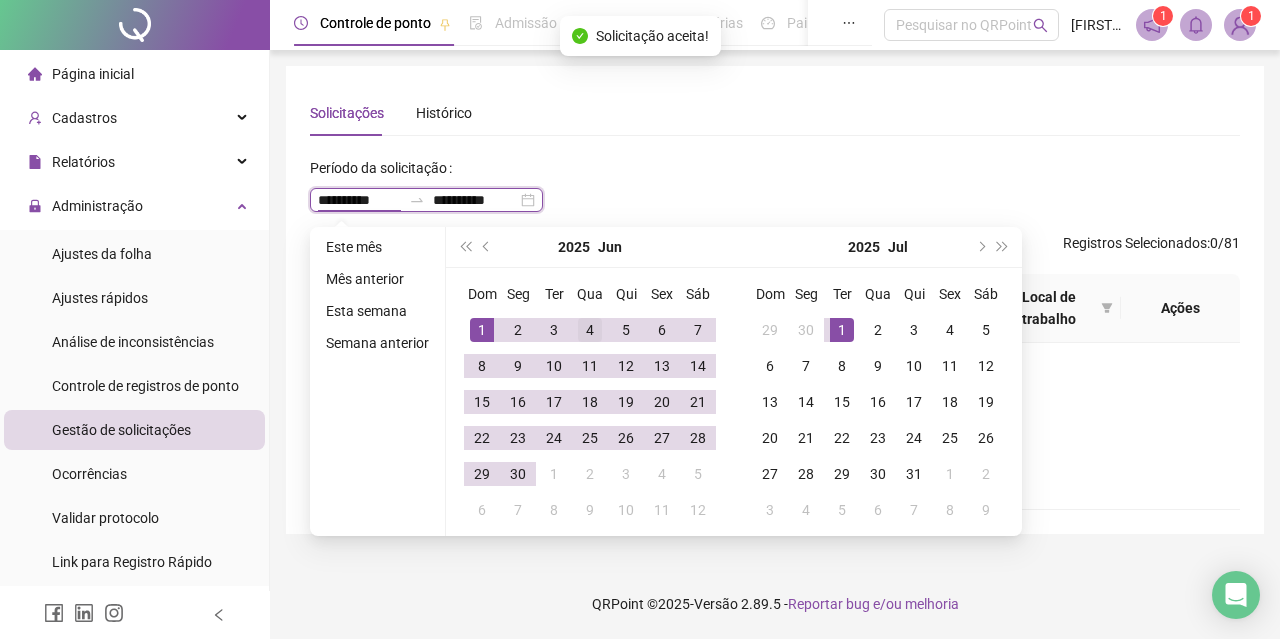 type on "**********" 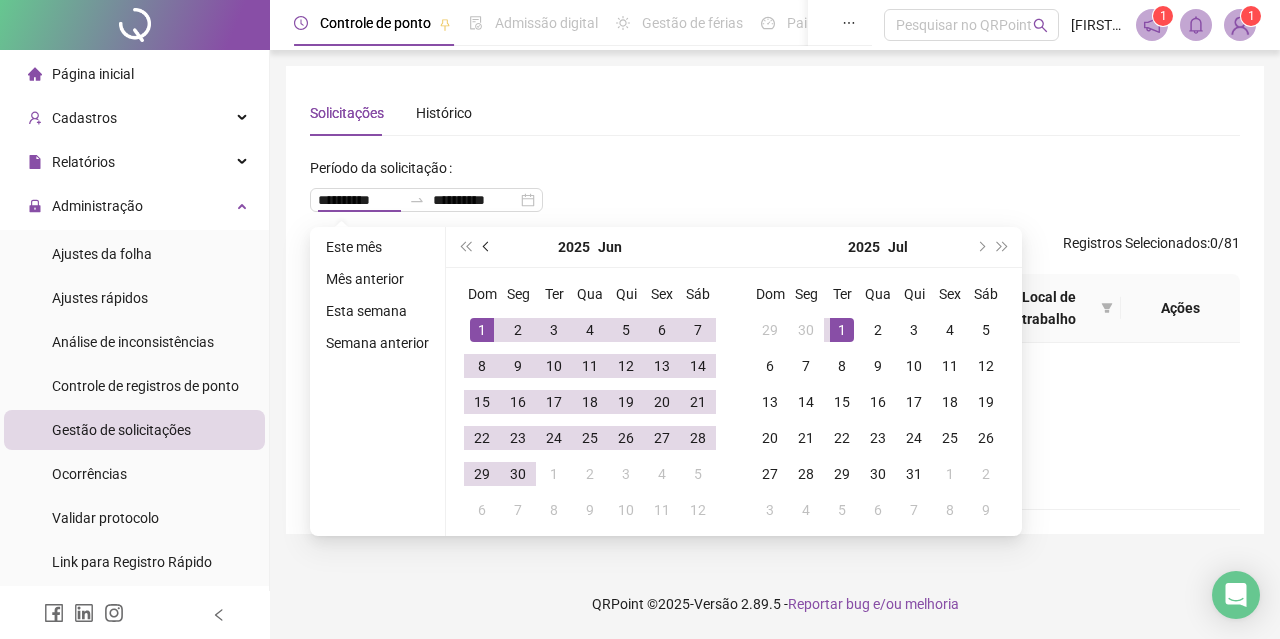 click at bounding box center [488, 247] 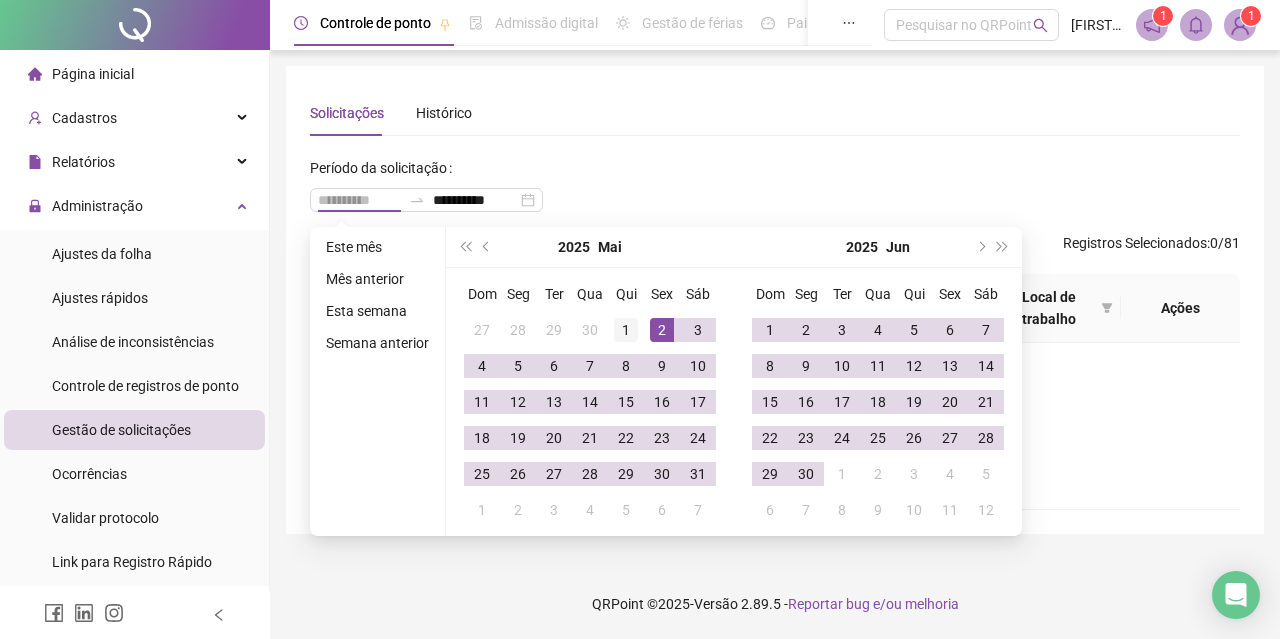 type on "**********" 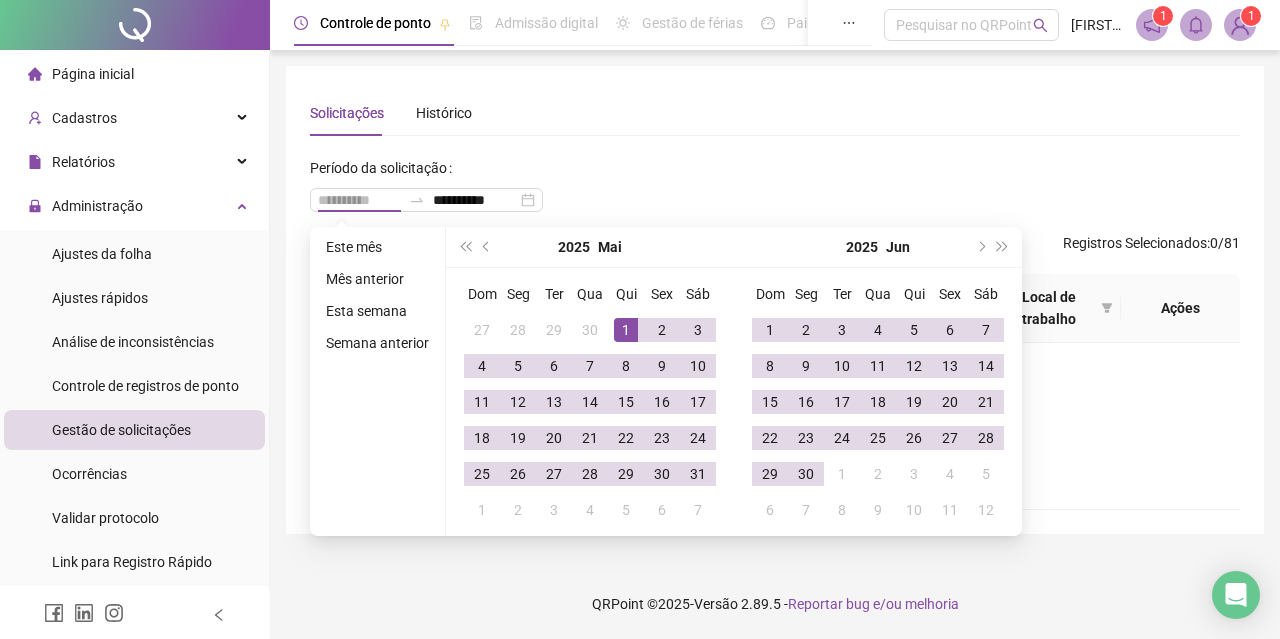 click on "1" at bounding box center (626, 330) 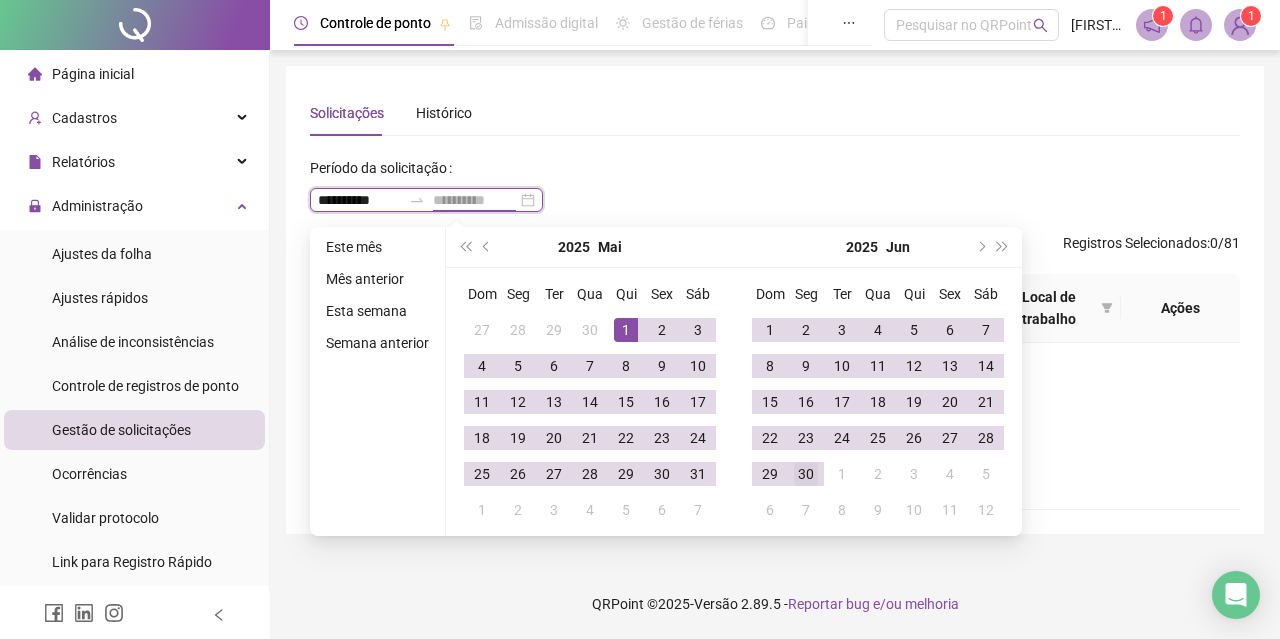 type on "**********" 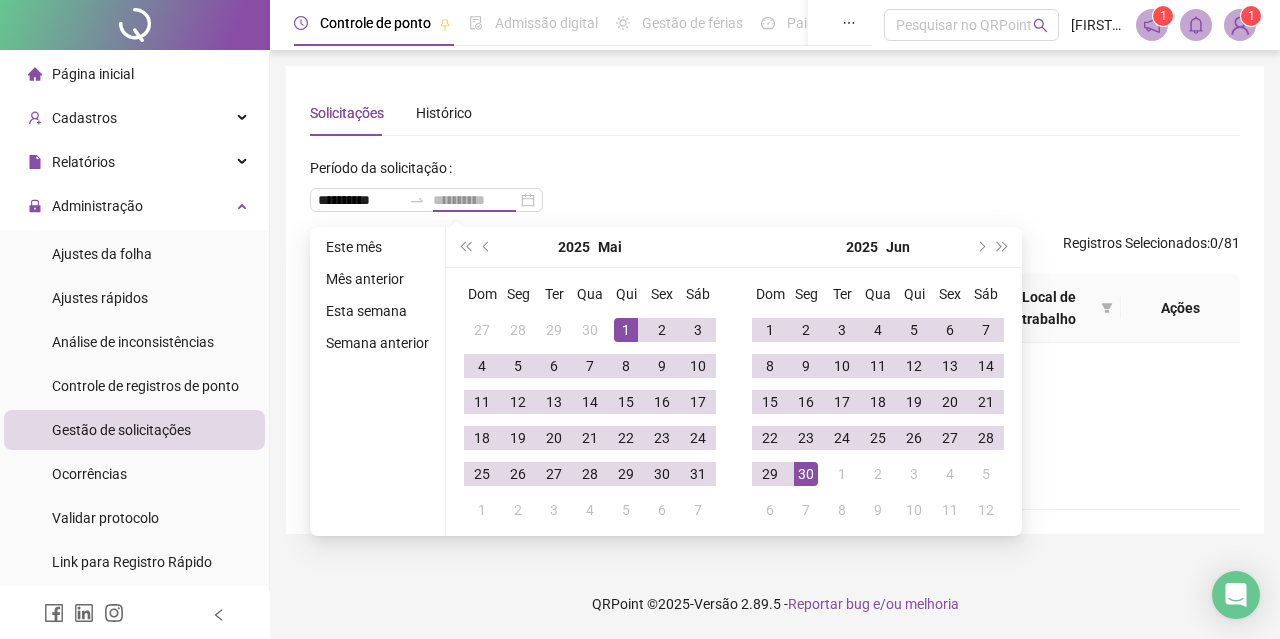 click on "30" at bounding box center [806, 474] 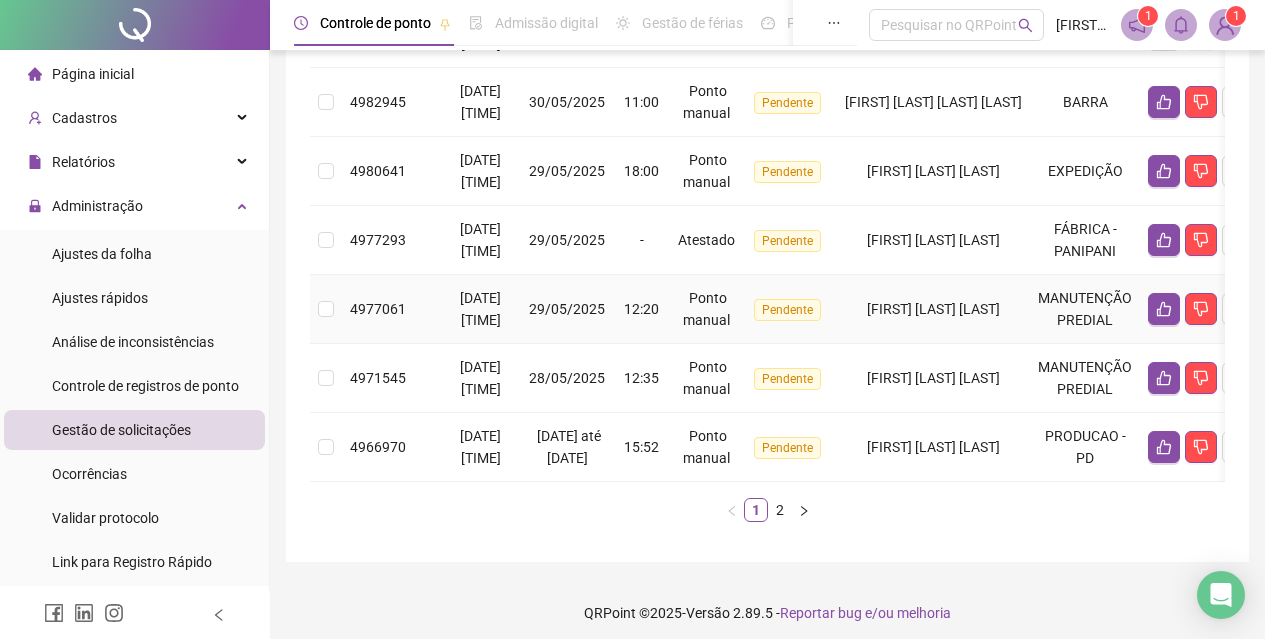 scroll, scrollTop: 779, scrollLeft: 0, axis: vertical 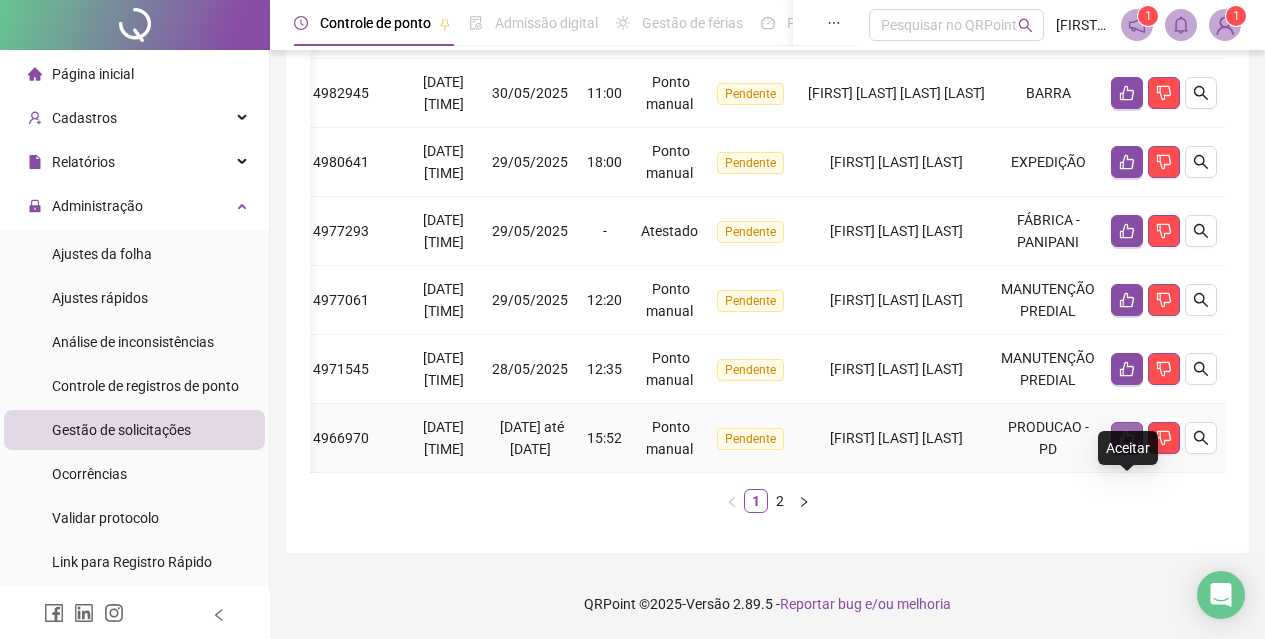 click 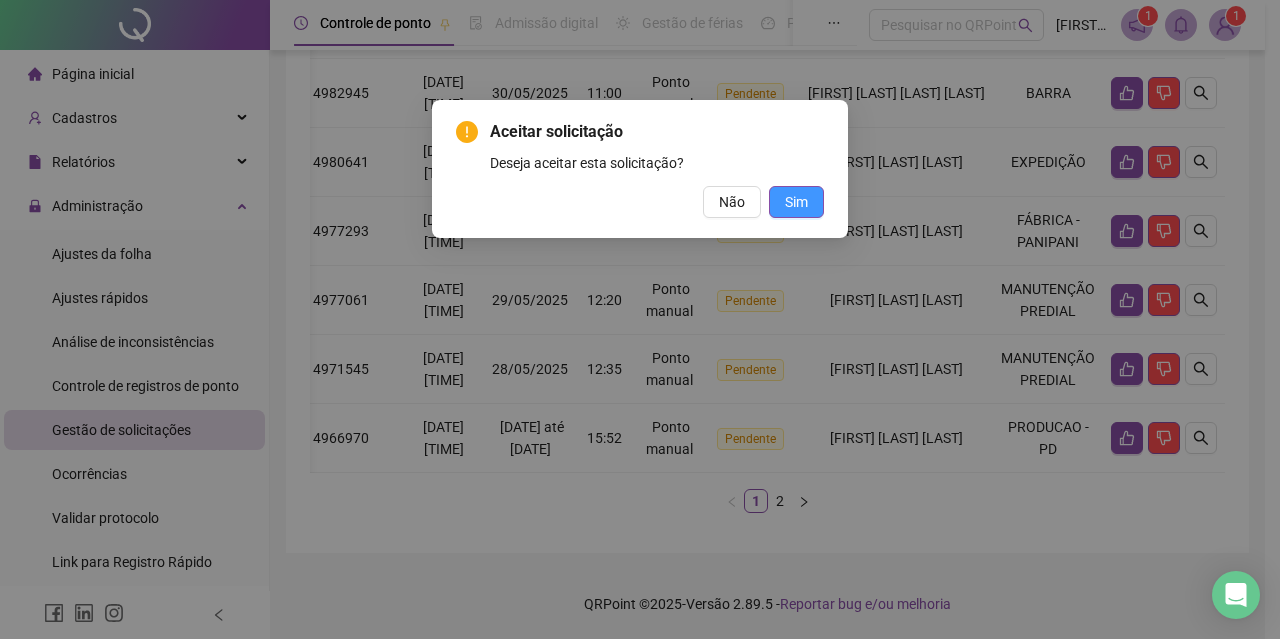 click on "Sim" at bounding box center [796, 202] 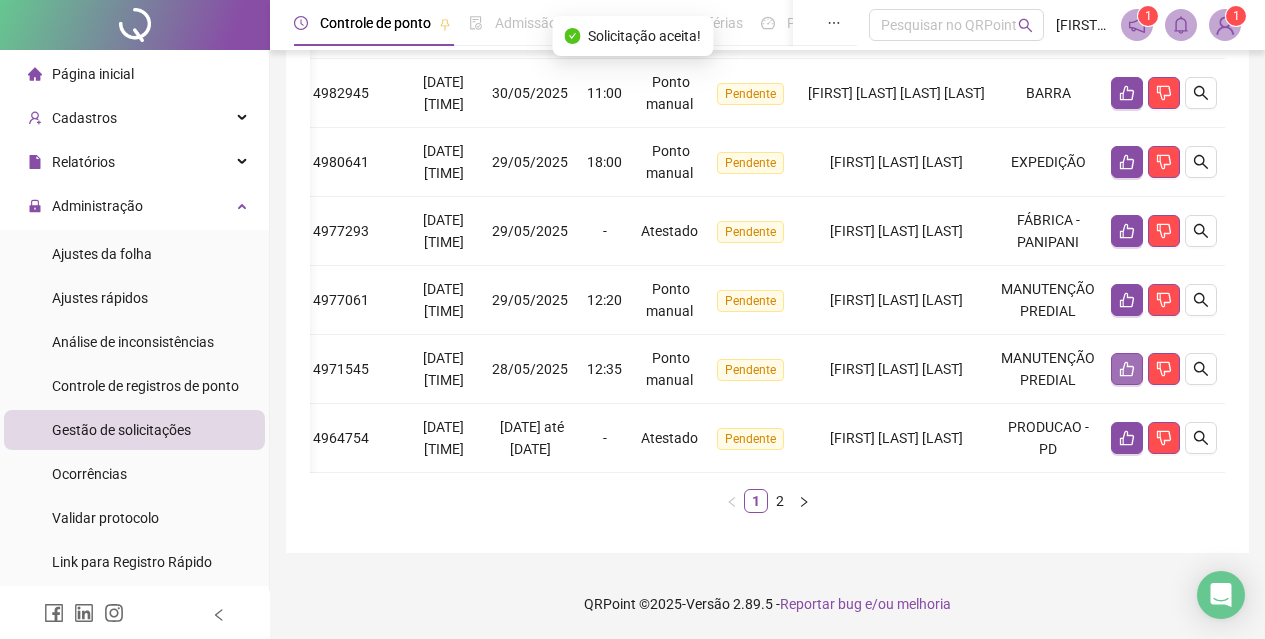 scroll, scrollTop: 0, scrollLeft: 75, axis: horizontal 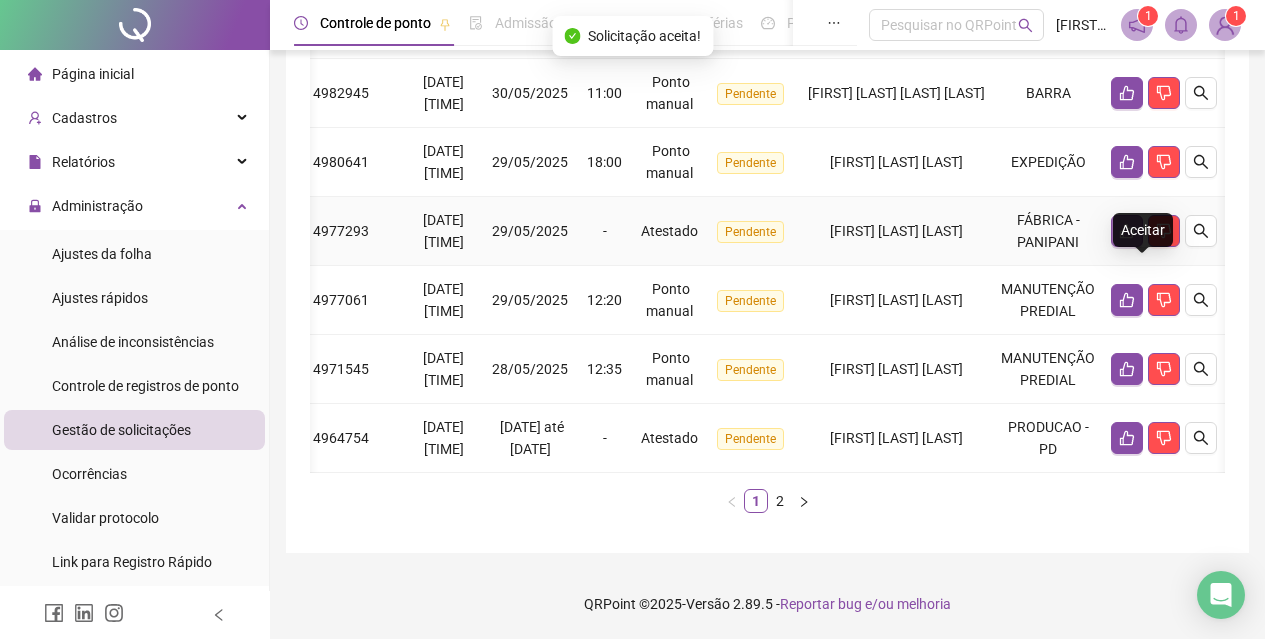click at bounding box center (1127, 231) 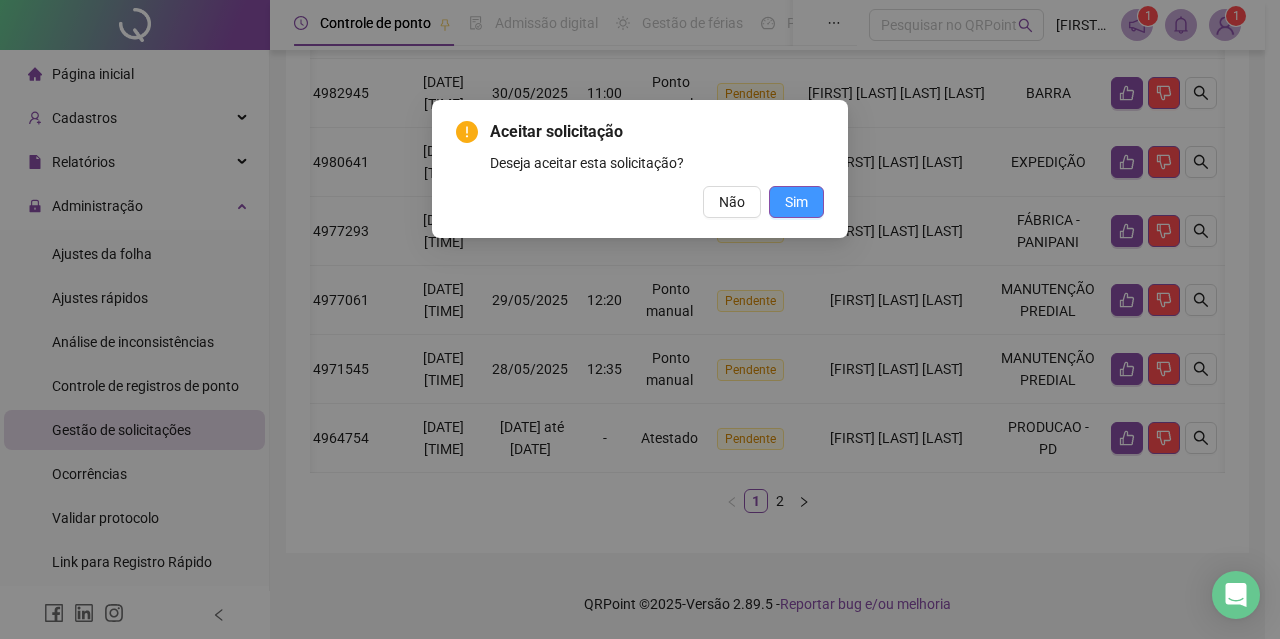 click on "Sim" at bounding box center (796, 202) 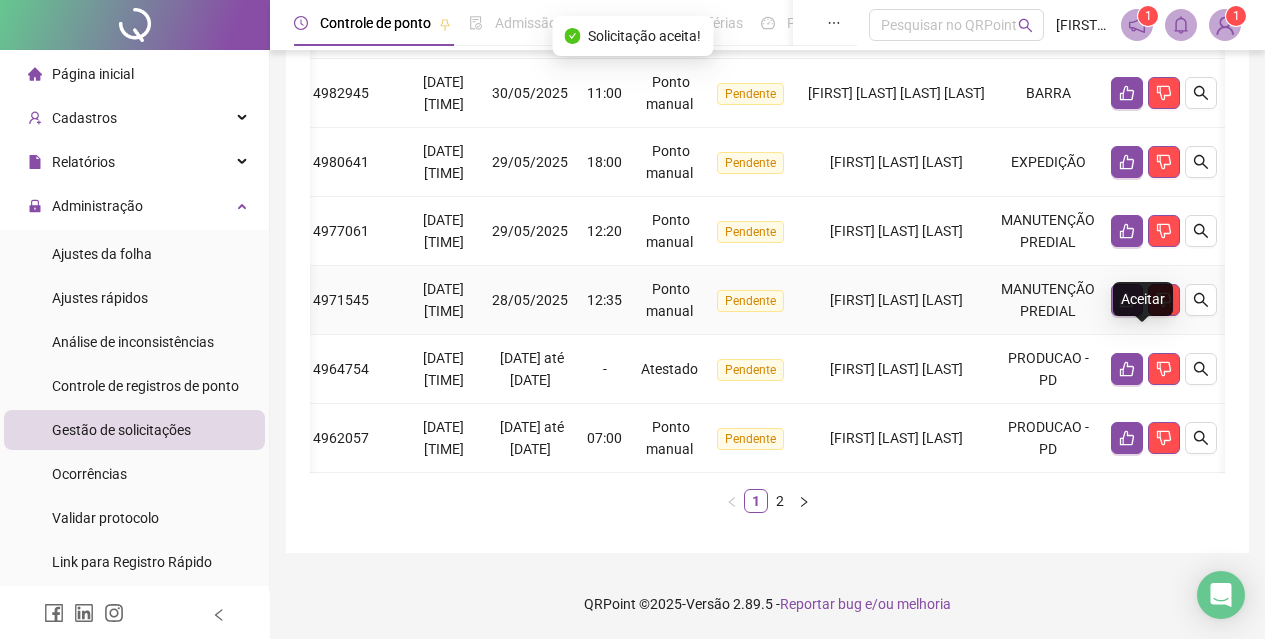 click 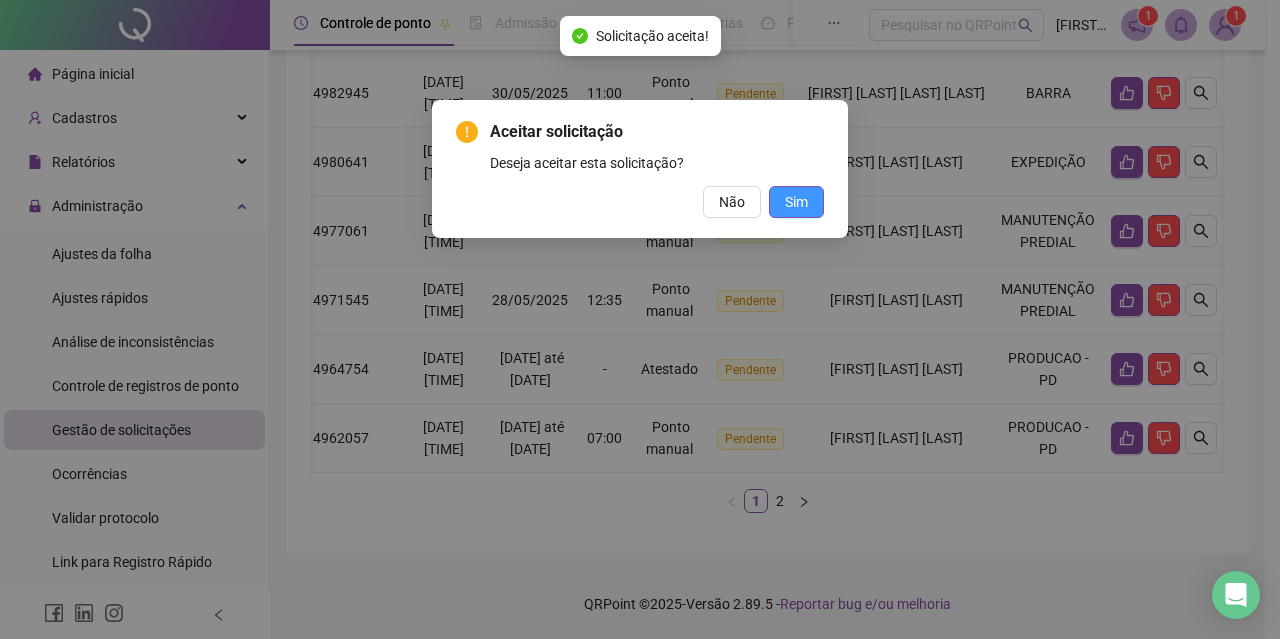 click on "Sim" at bounding box center [796, 202] 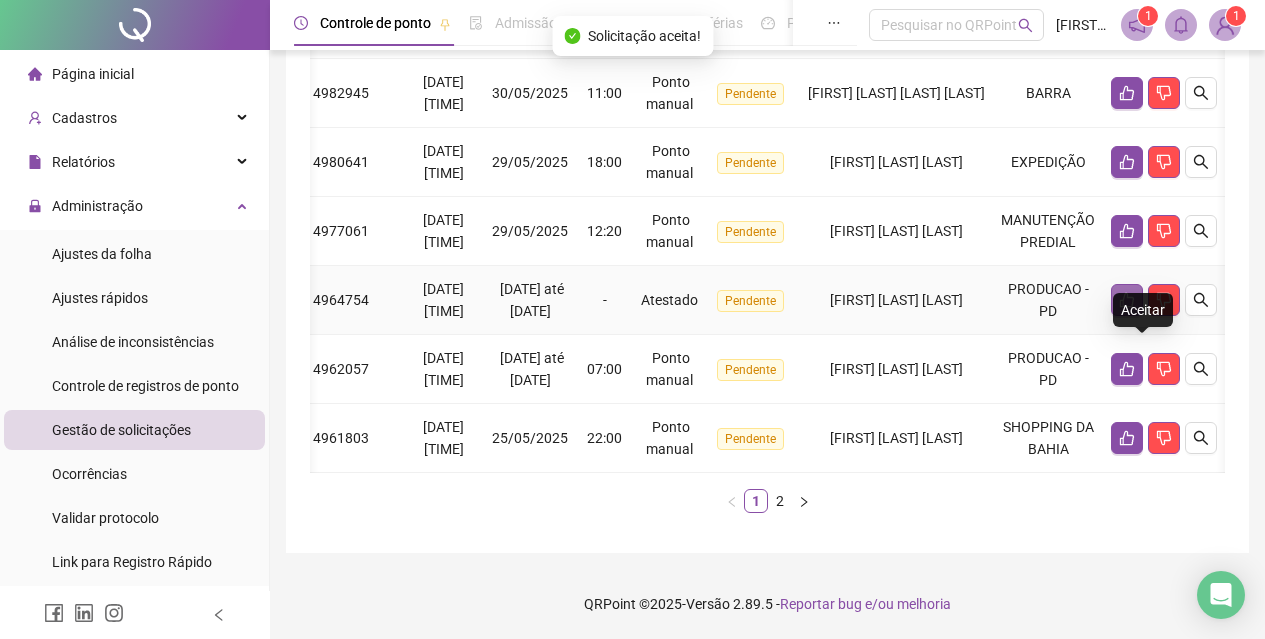 click at bounding box center (1127, 300) 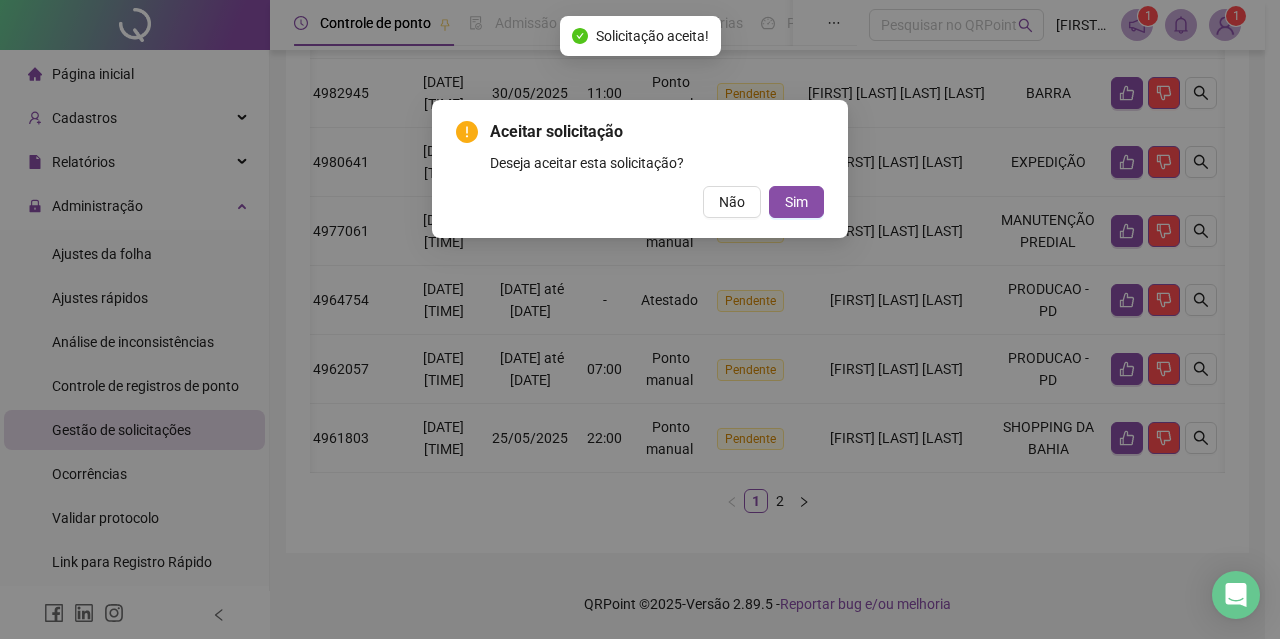 drag, startPoint x: 708, startPoint y: 211, endPoint x: 719, endPoint y: 206, distance: 12.083046 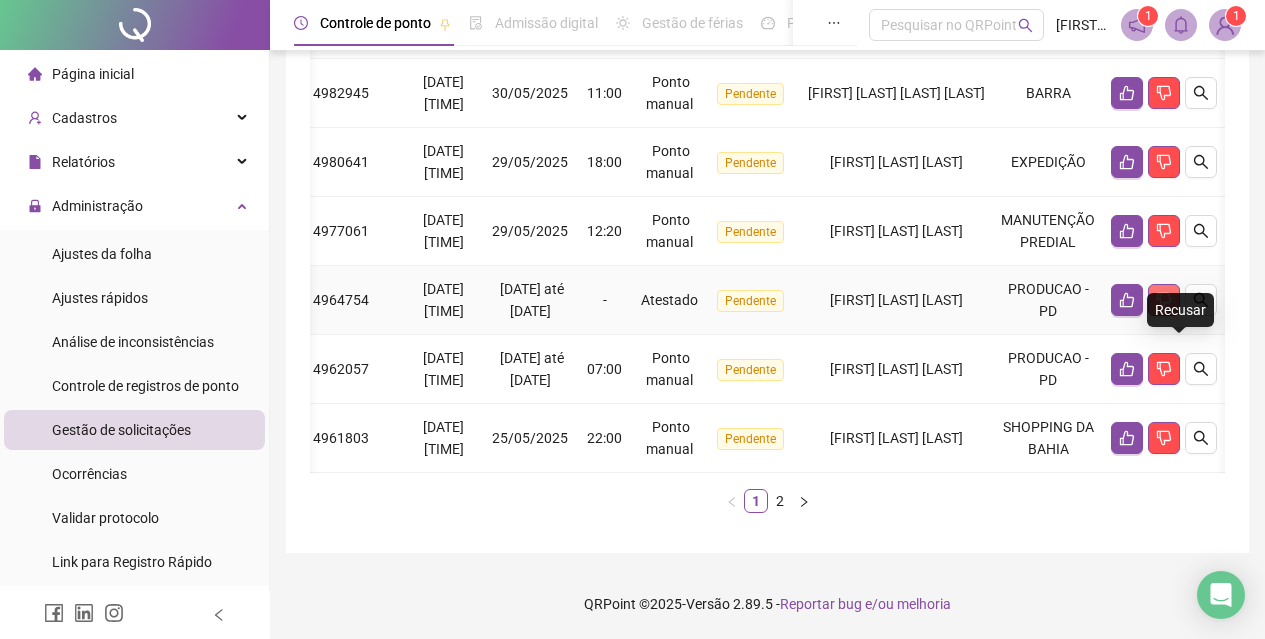 click 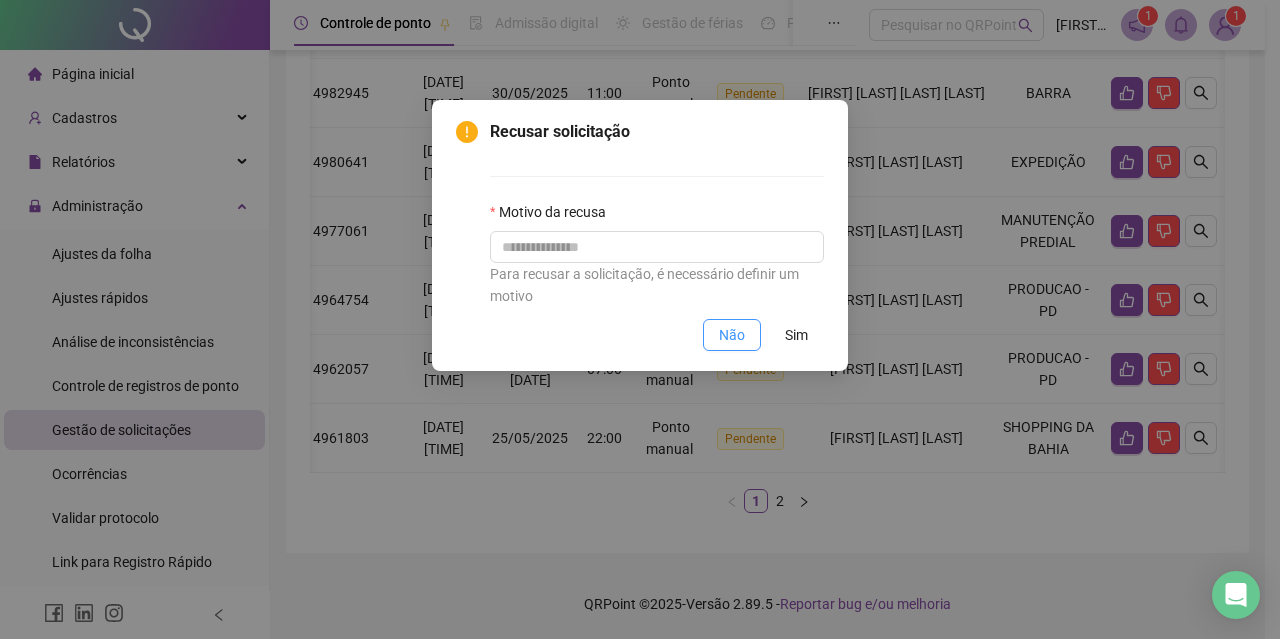 click on "Não" at bounding box center (732, 335) 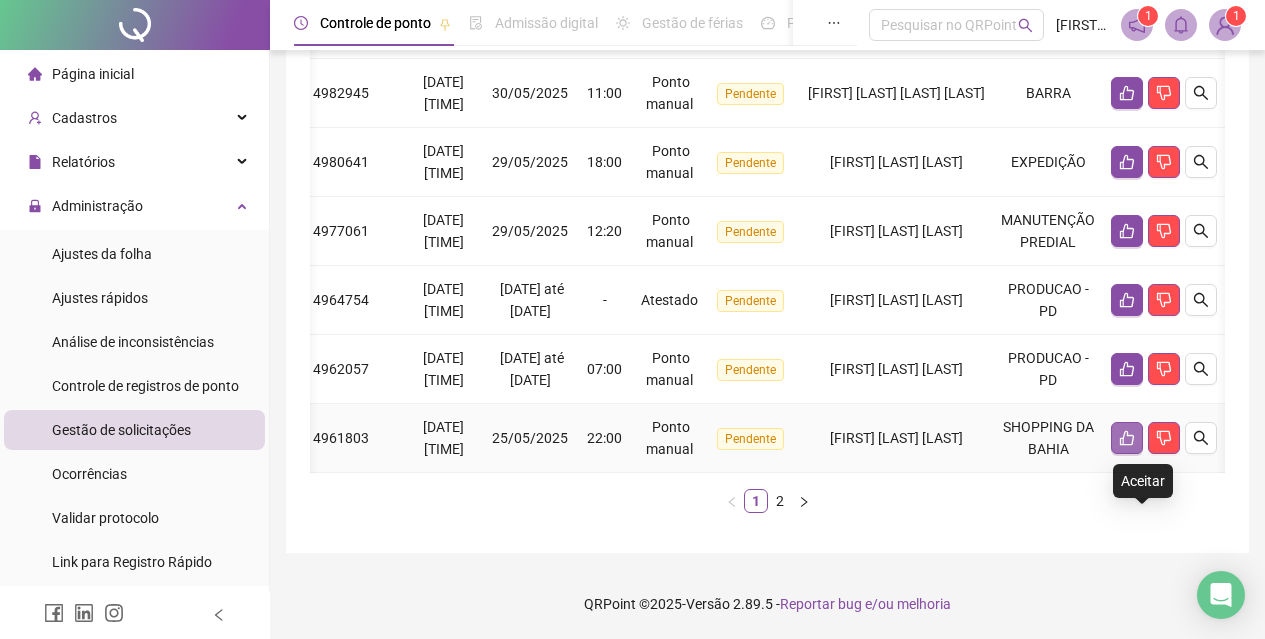 click at bounding box center (1127, 438) 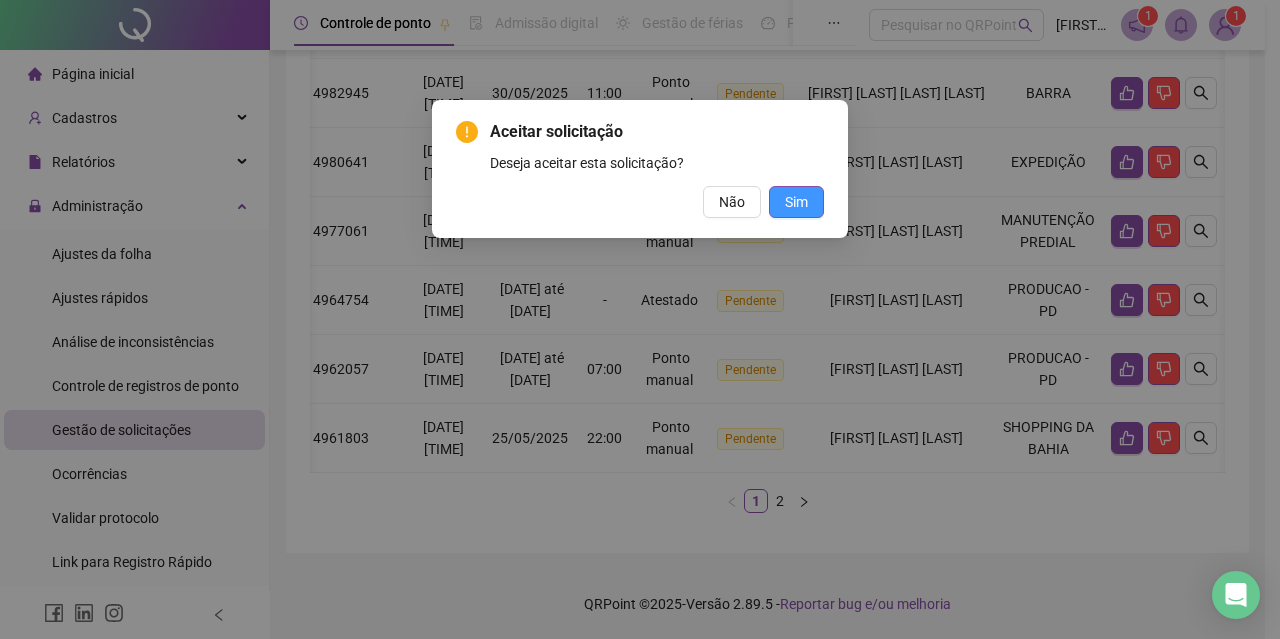 click on "Sim" at bounding box center (796, 202) 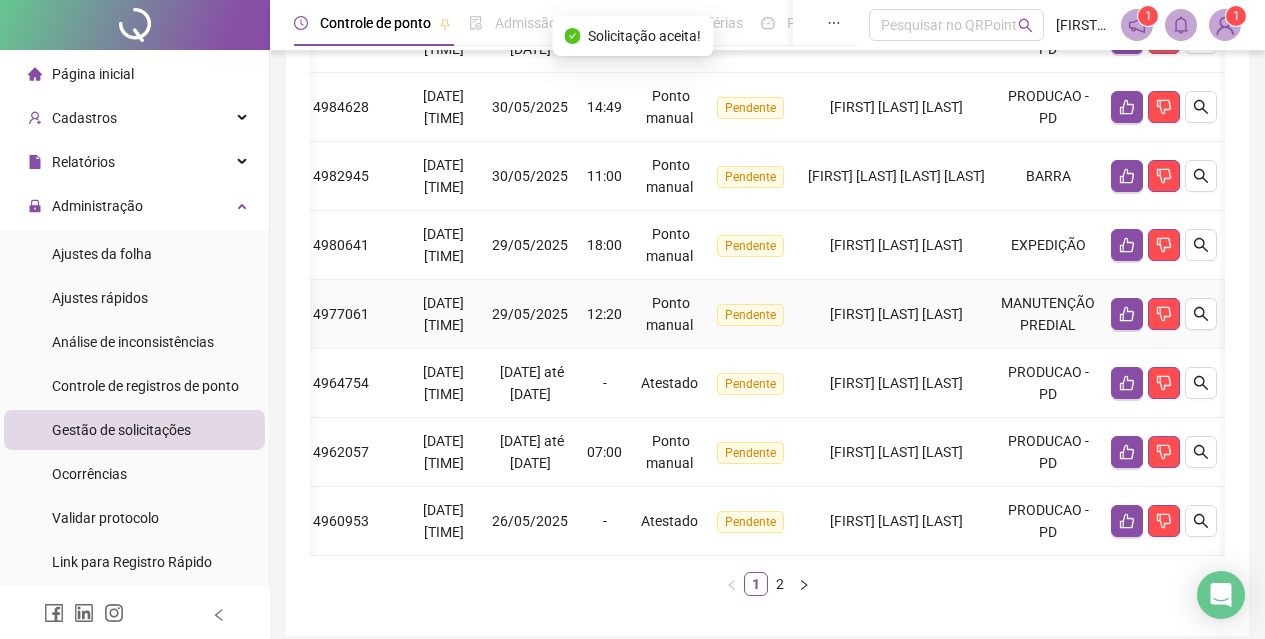 scroll, scrollTop: 579, scrollLeft: 0, axis: vertical 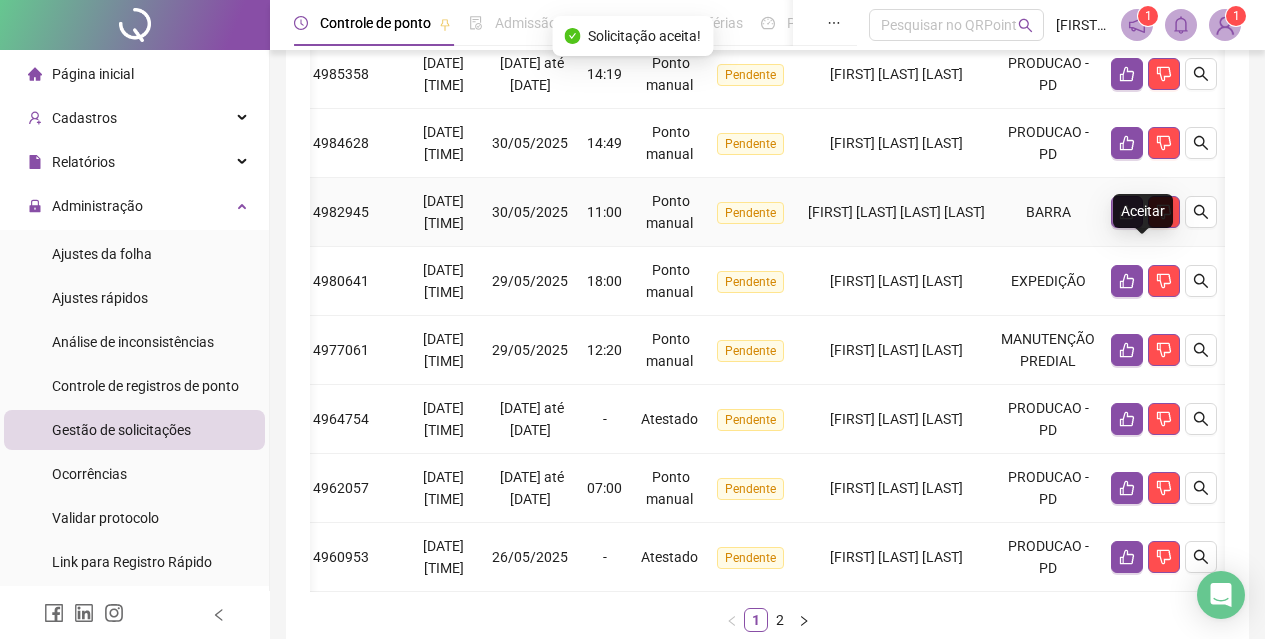 click at bounding box center (1127, 212) 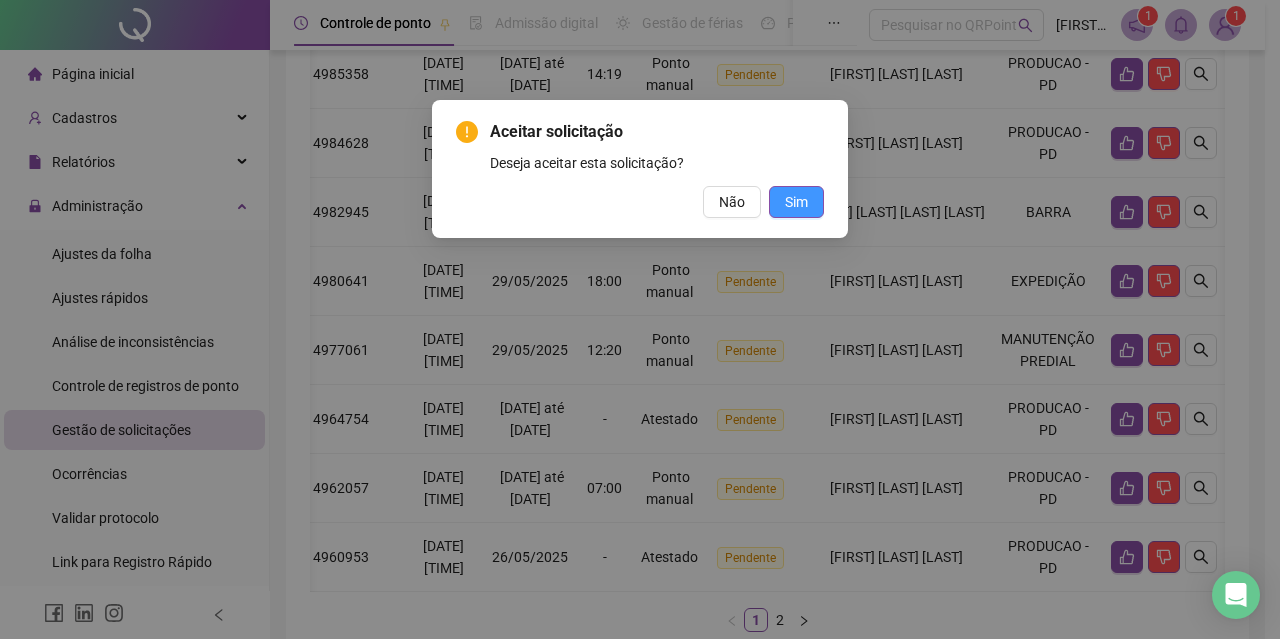 click on "Sim" at bounding box center (796, 202) 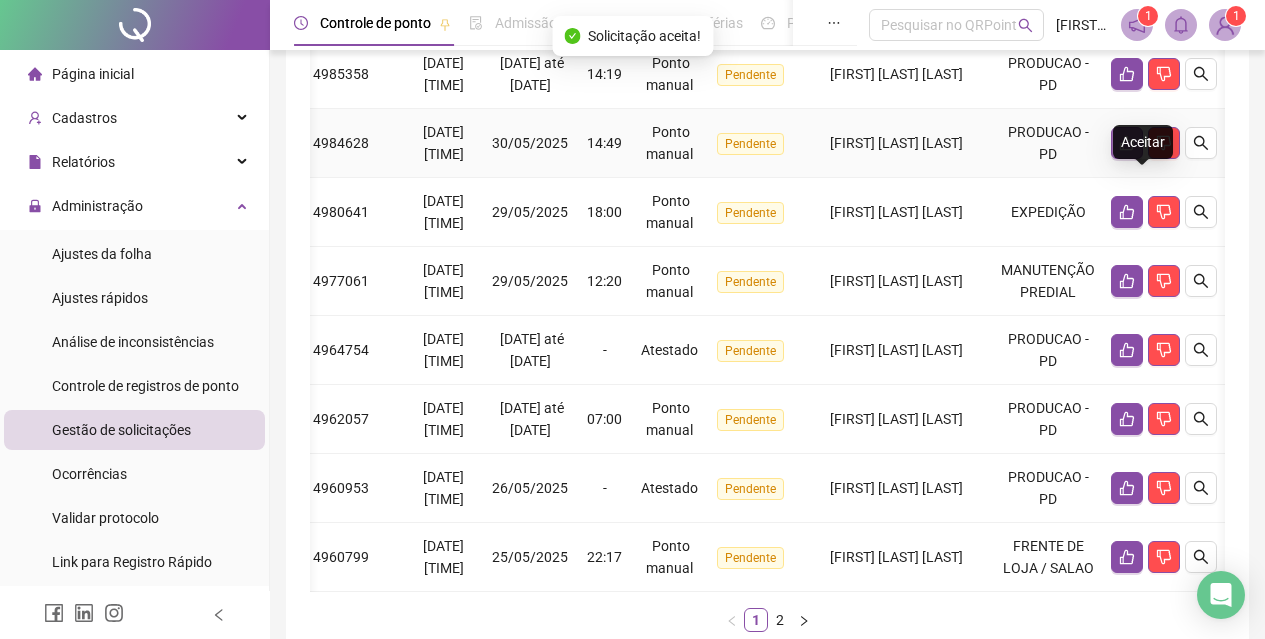 click 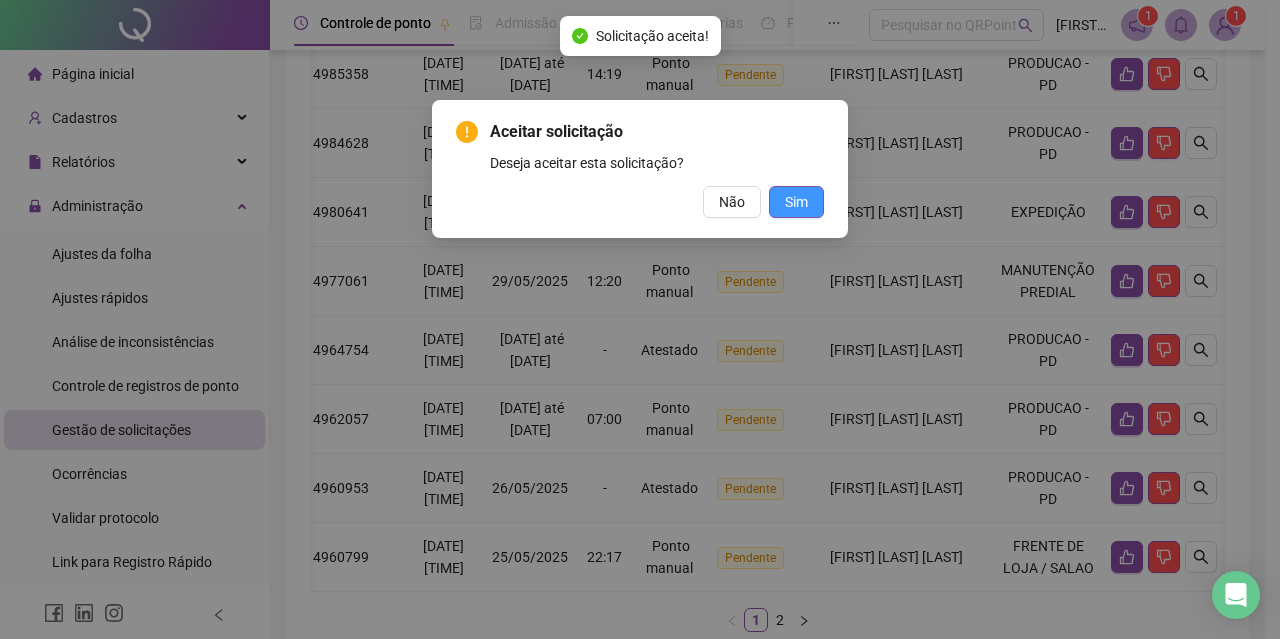 click on "Sim" at bounding box center (796, 202) 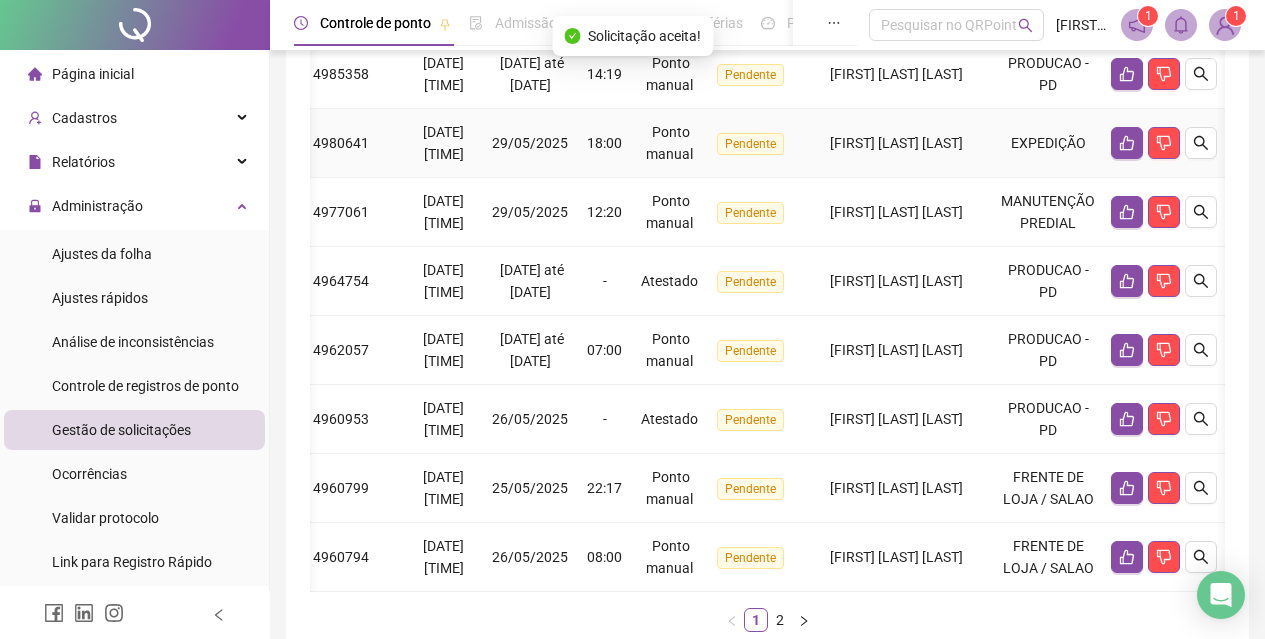 scroll, scrollTop: 379, scrollLeft: 0, axis: vertical 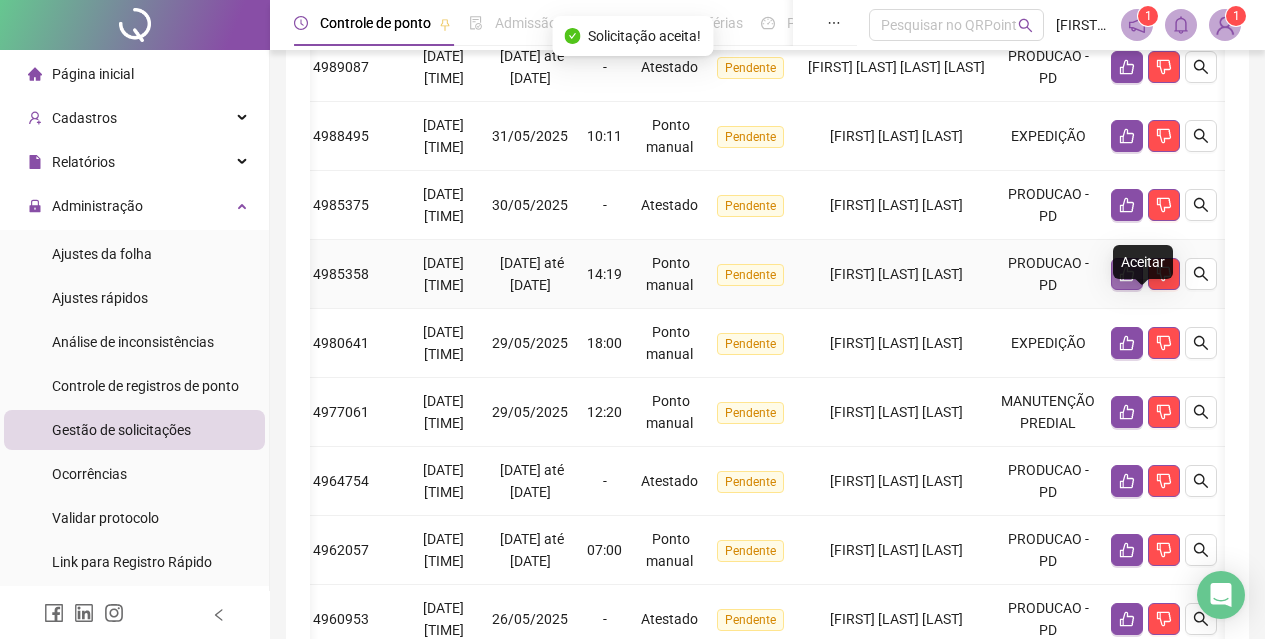 click 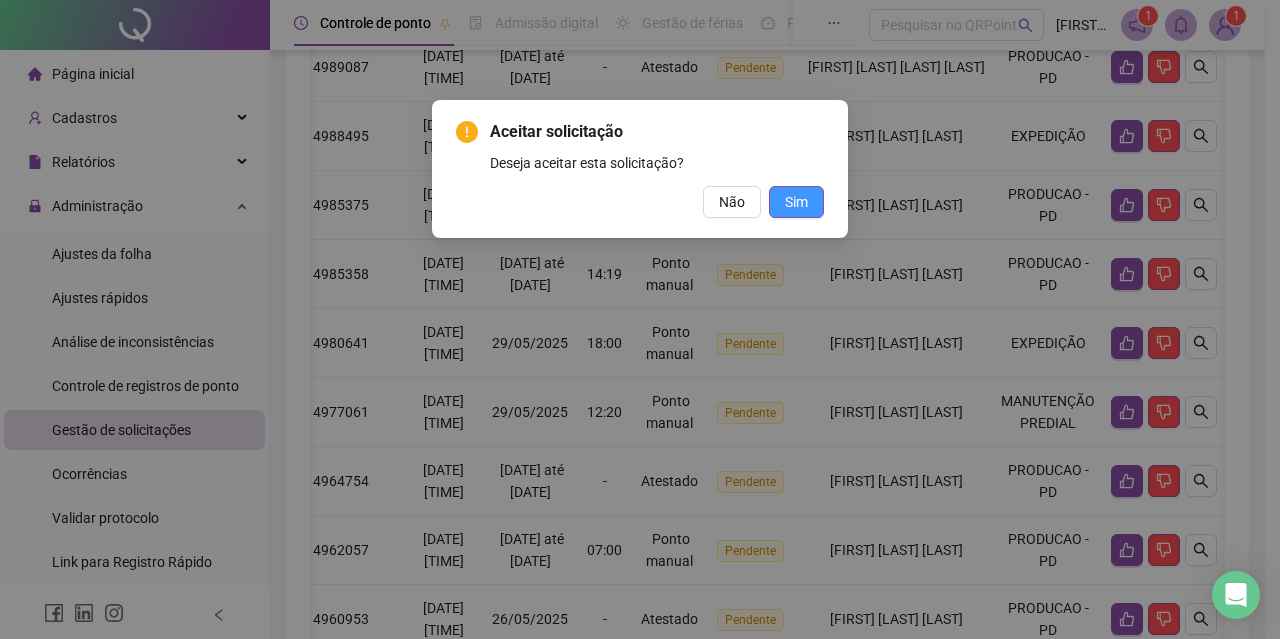 click on "Sim" at bounding box center [796, 202] 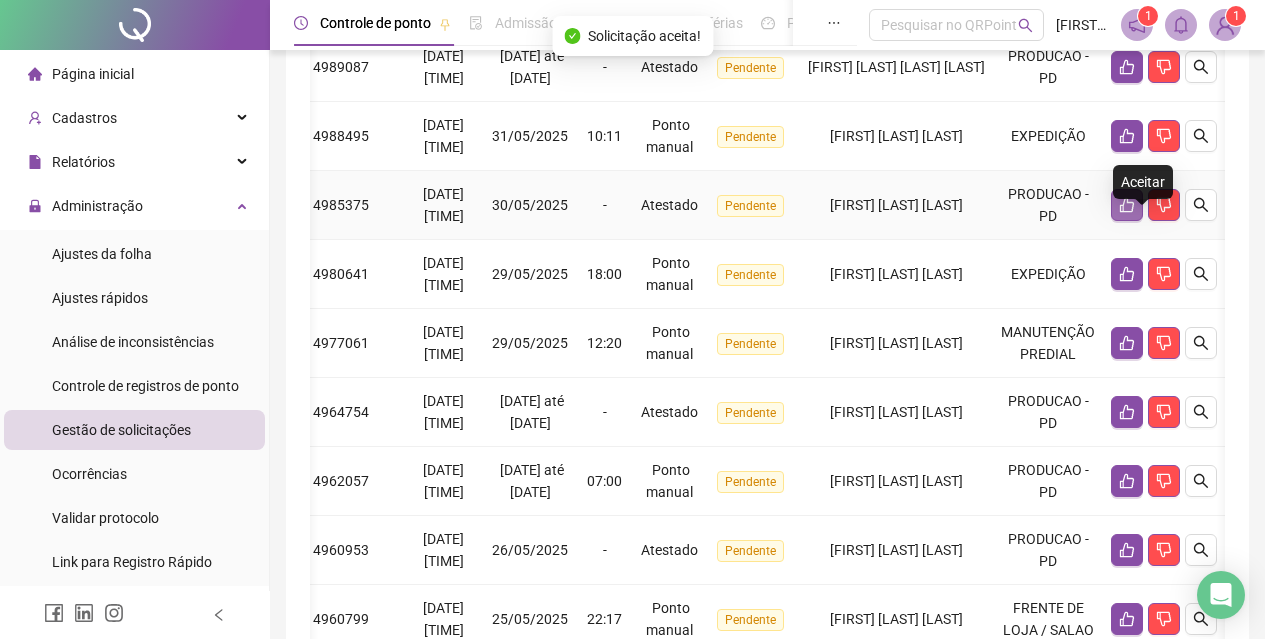 click 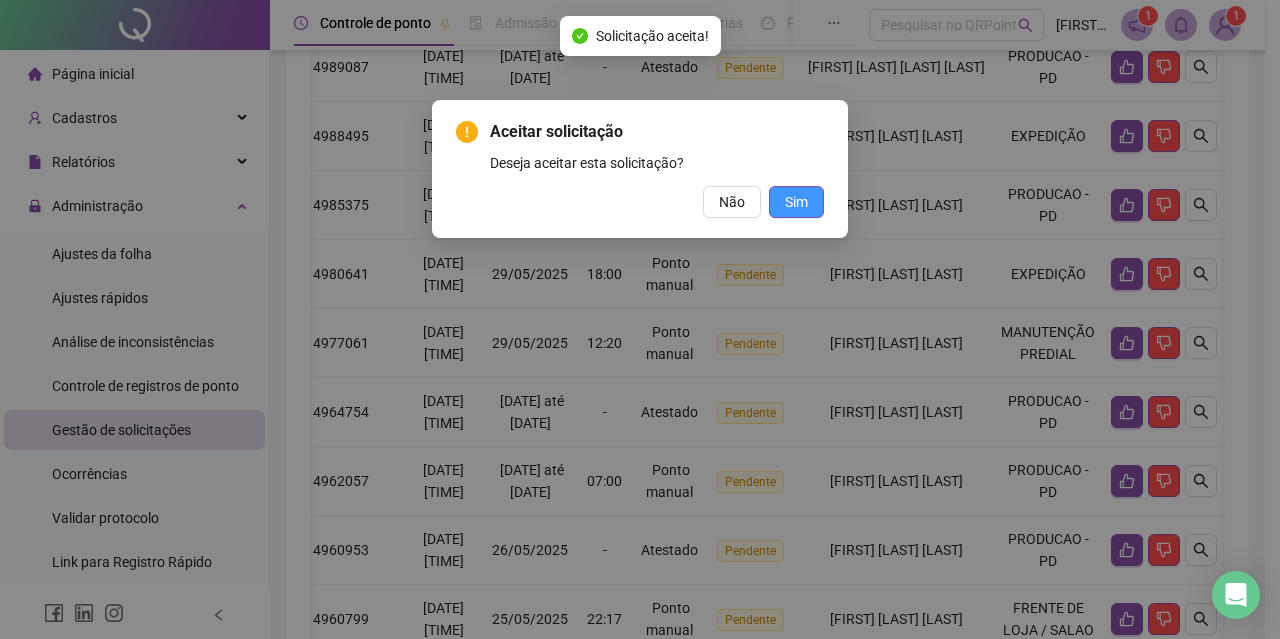 click on "Sim" at bounding box center [796, 202] 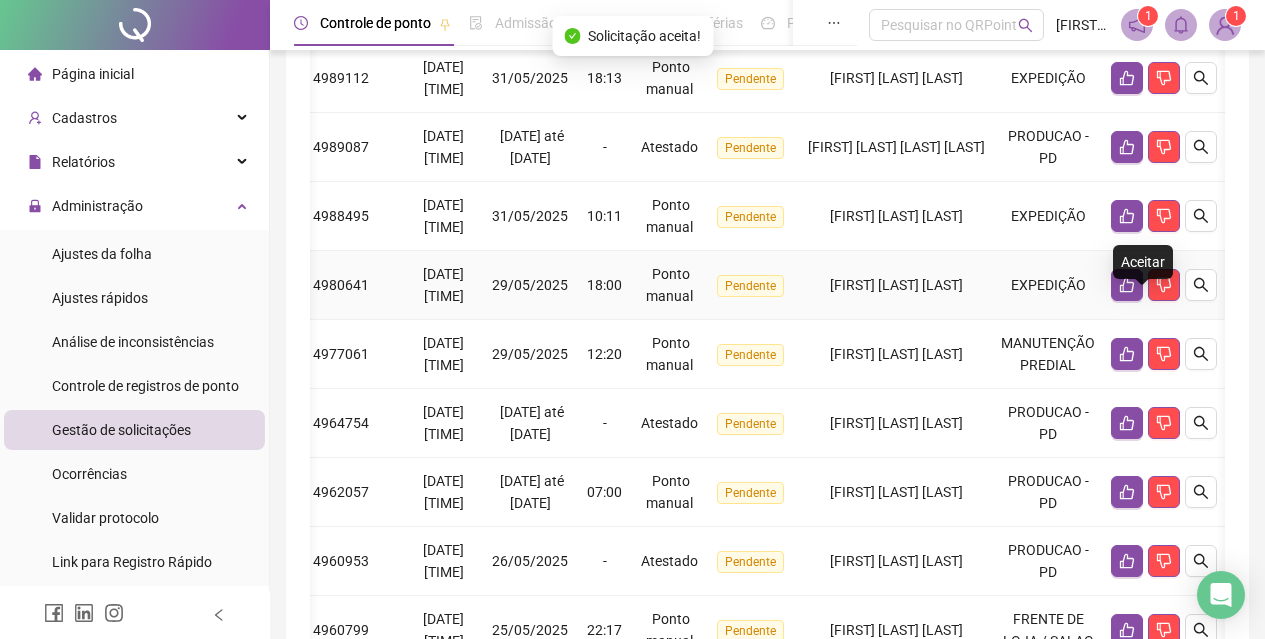 scroll, scrollTop: 179, scrollLeft: 0, axis: vertical 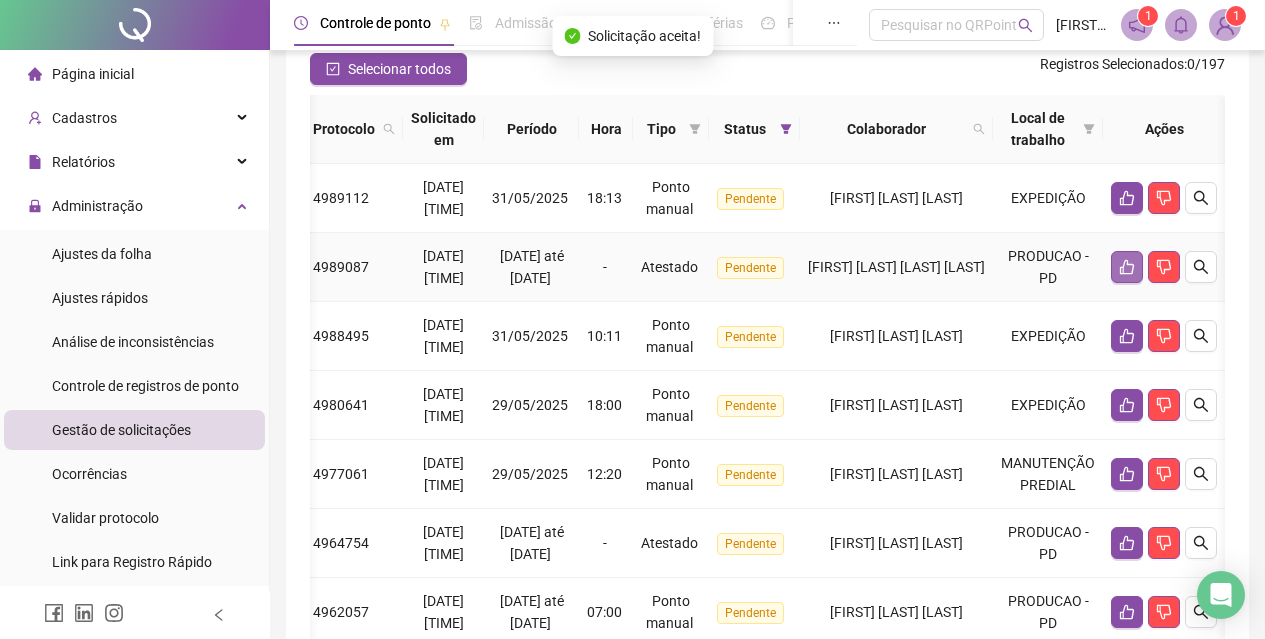 click at bounding box center [1127, 267] 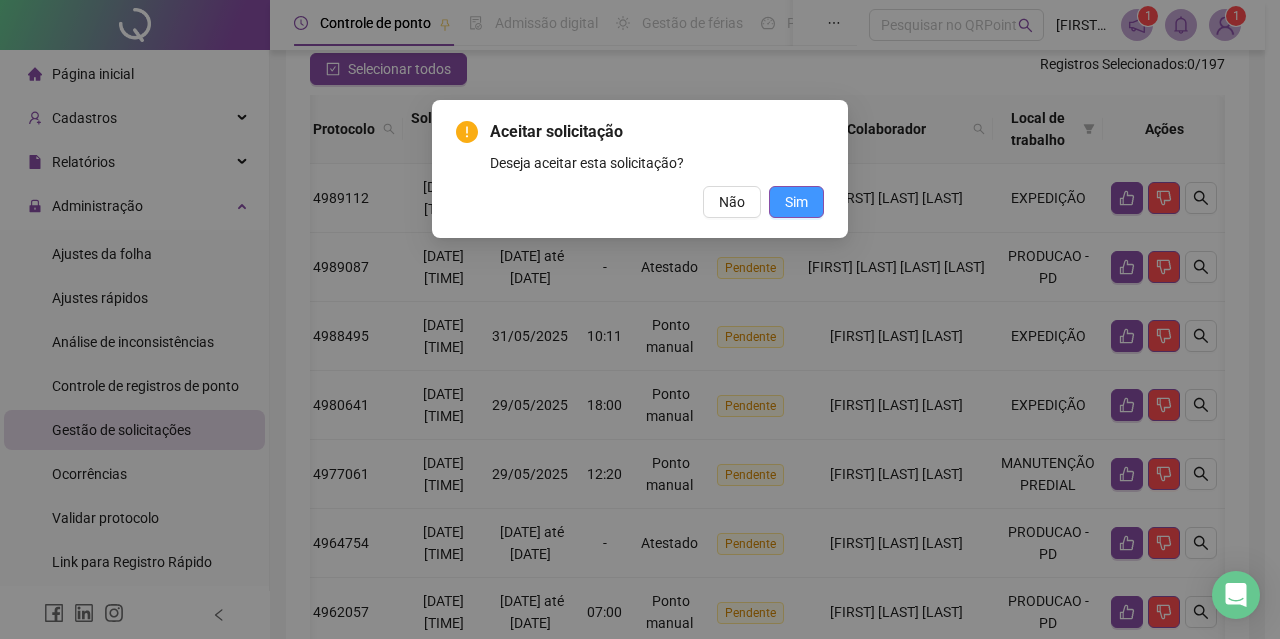 click on "Sim" at bounding box center (796, 202) 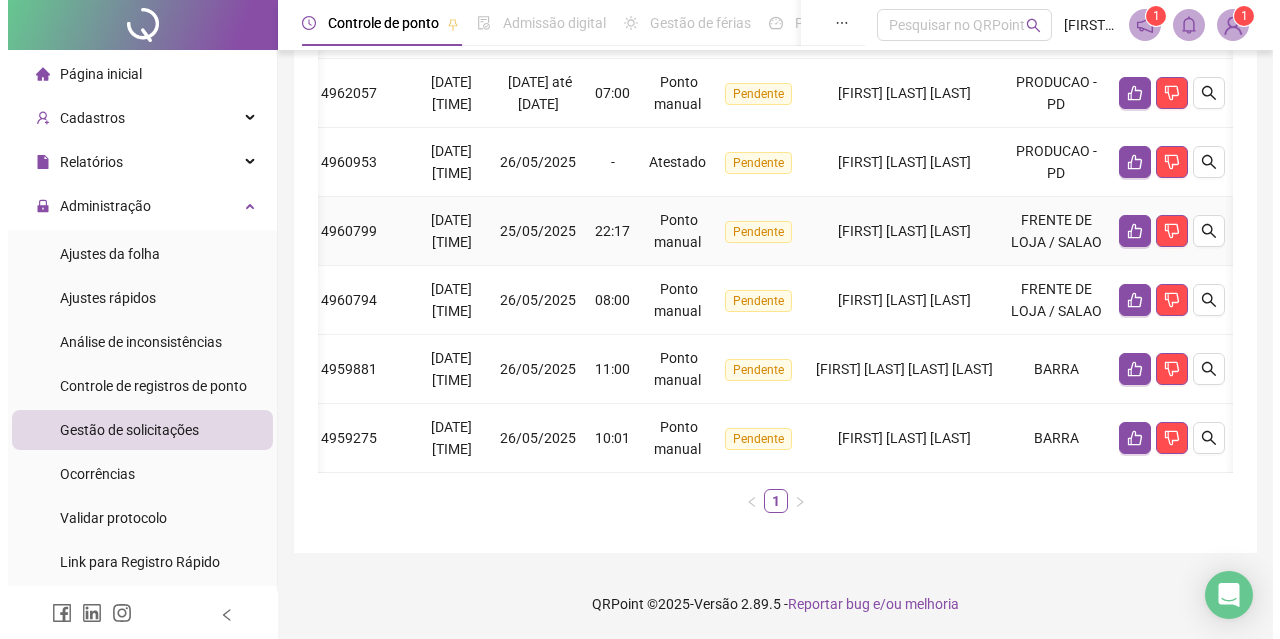 scroll, scrollTop: 688, scrollLeft: 0, axis: vertical 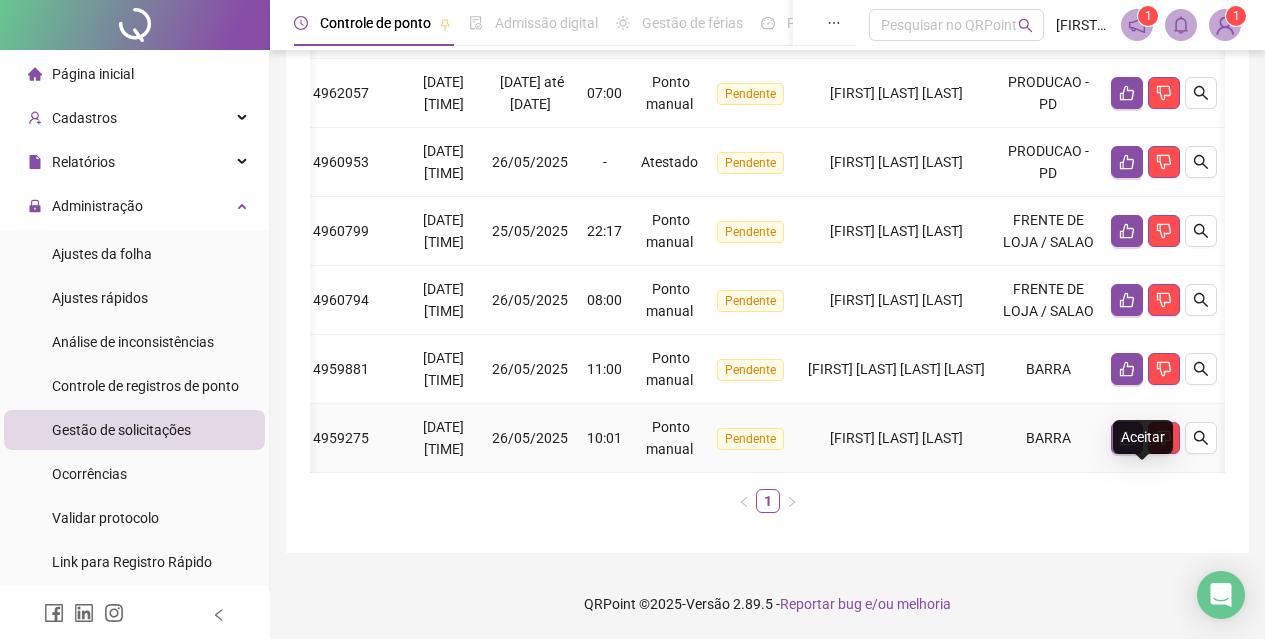 click 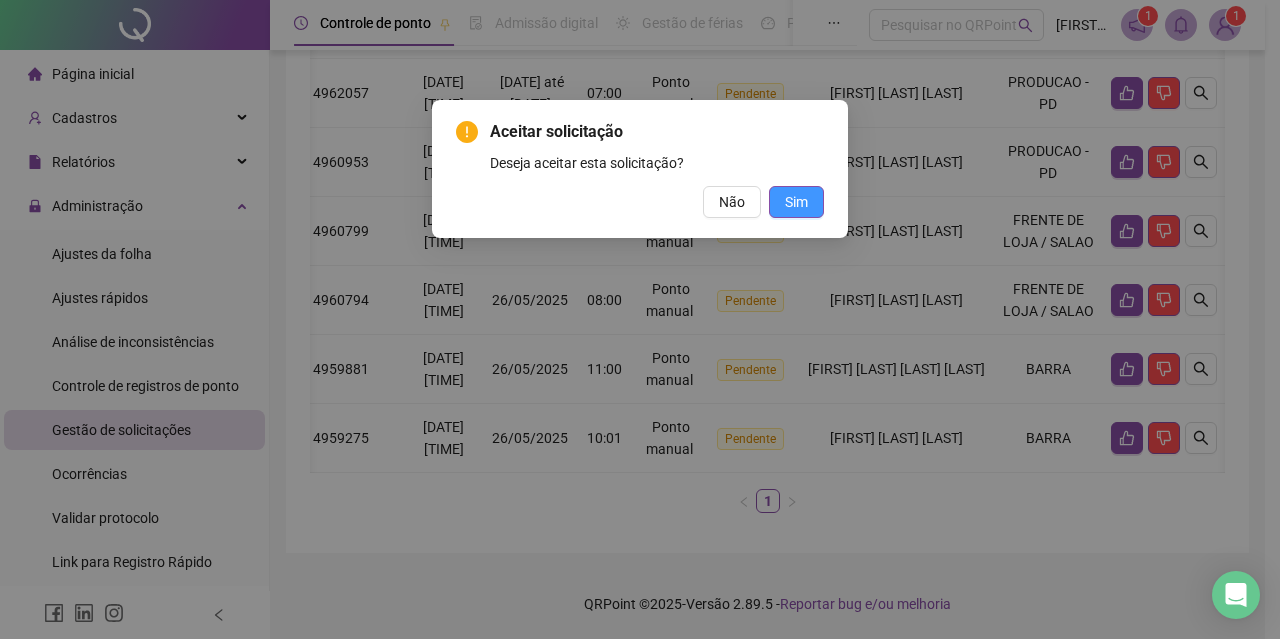 click on "Sim" at bounding box center (796, 202) 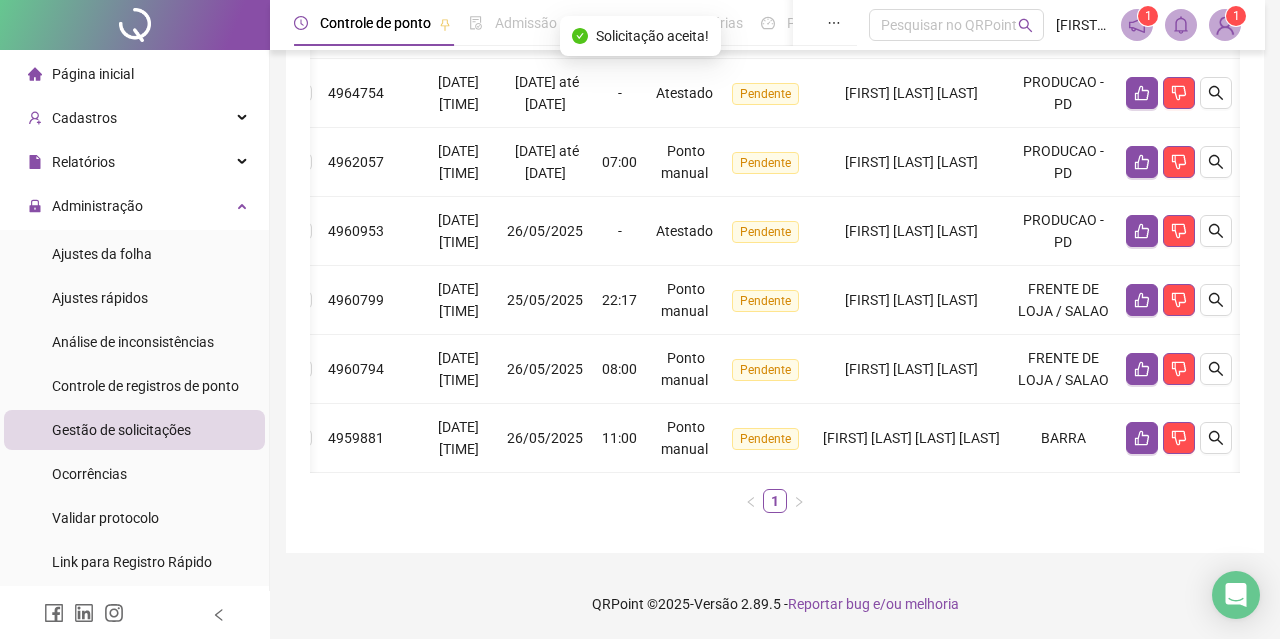 scroll, scrollTop: 619, scrollLeft: 0, axis: vertical 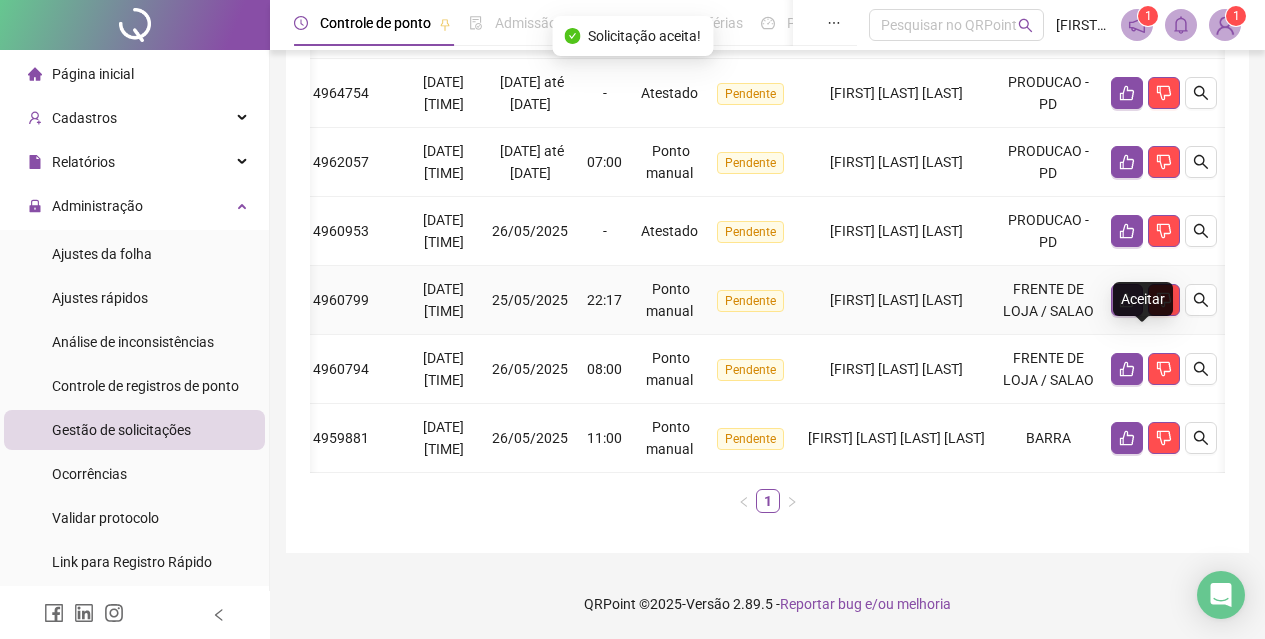 click at bounding box center (1127, 300) 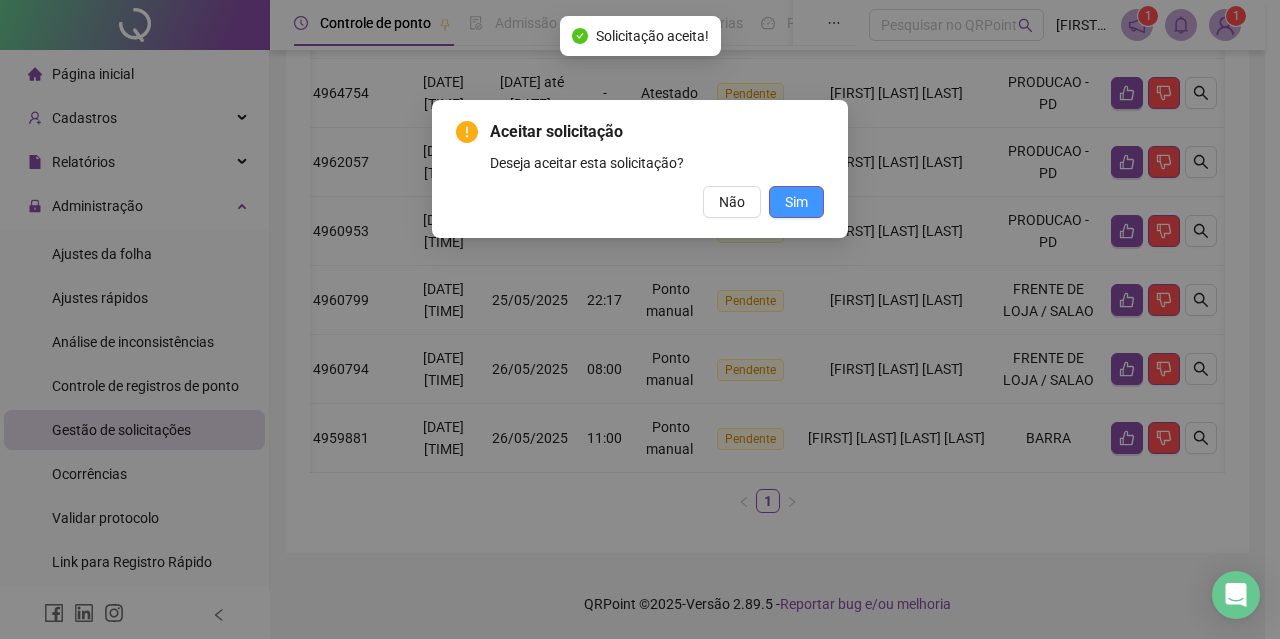 click on "Sim" at bounding box center [796, 202] 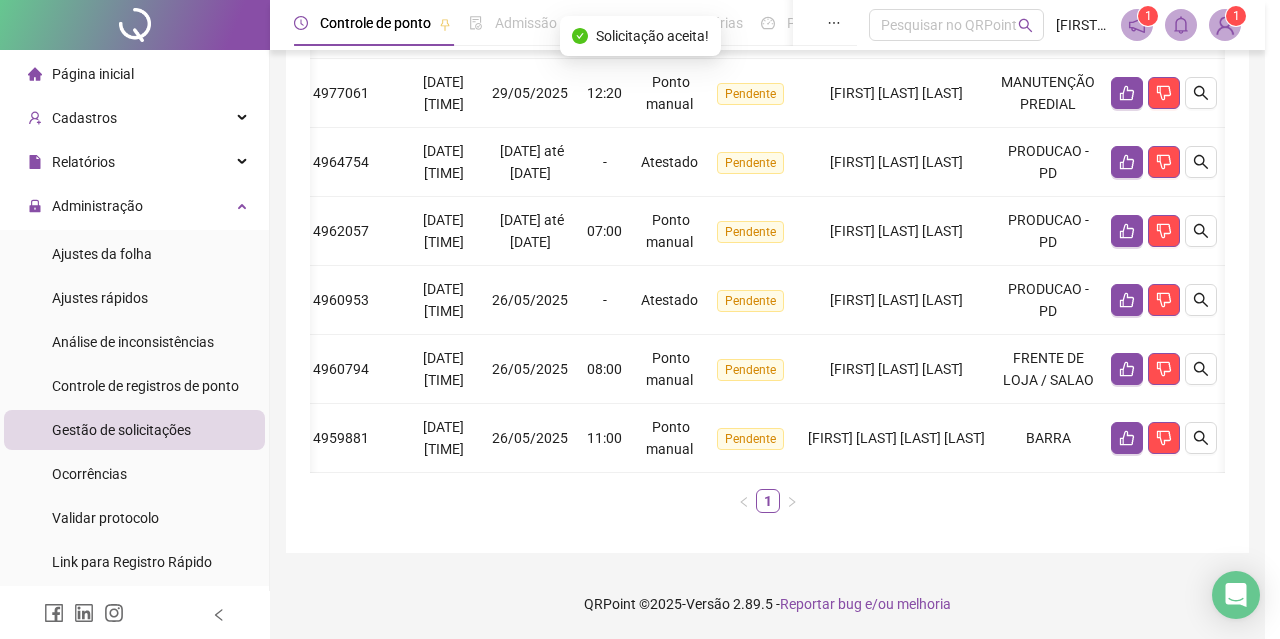 scroll, scrollTop: 550, scrollLeft: 0, axis: vertical 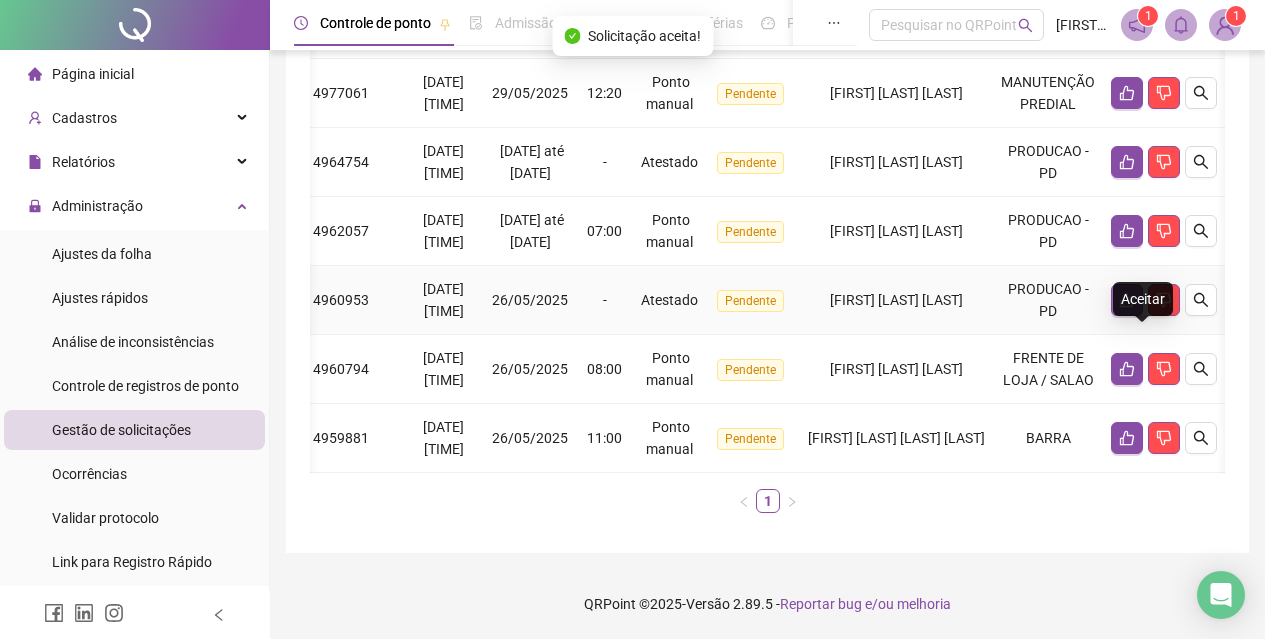 click 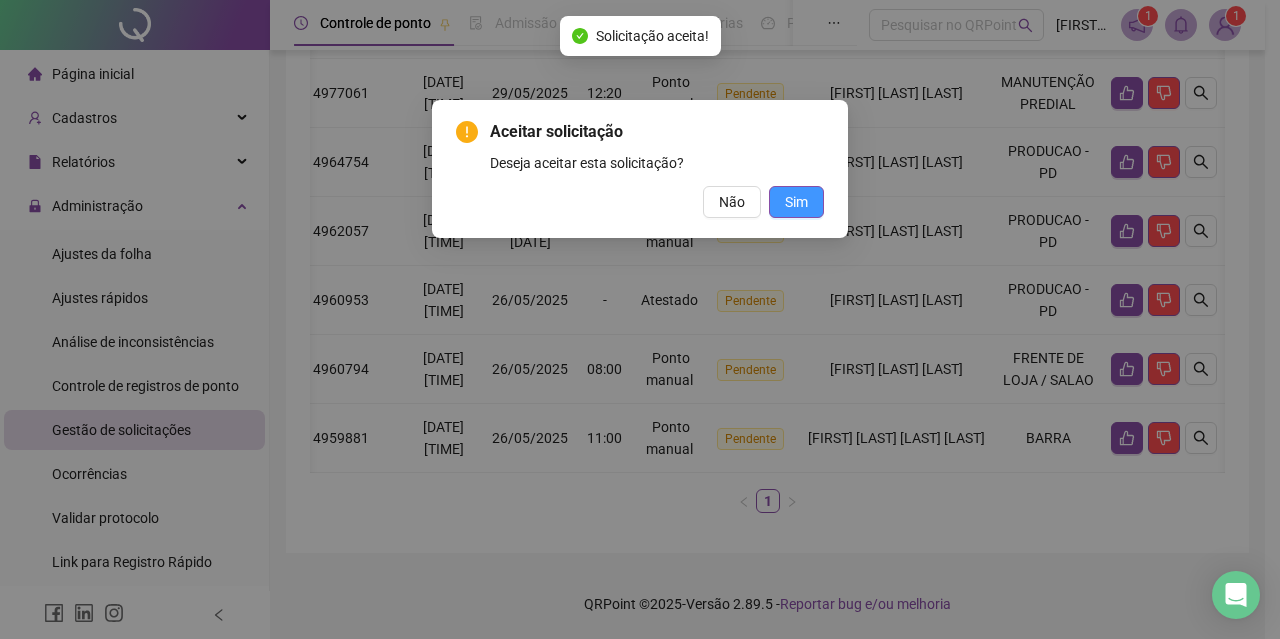 click on "Sim" at bounding box center (796, 202) 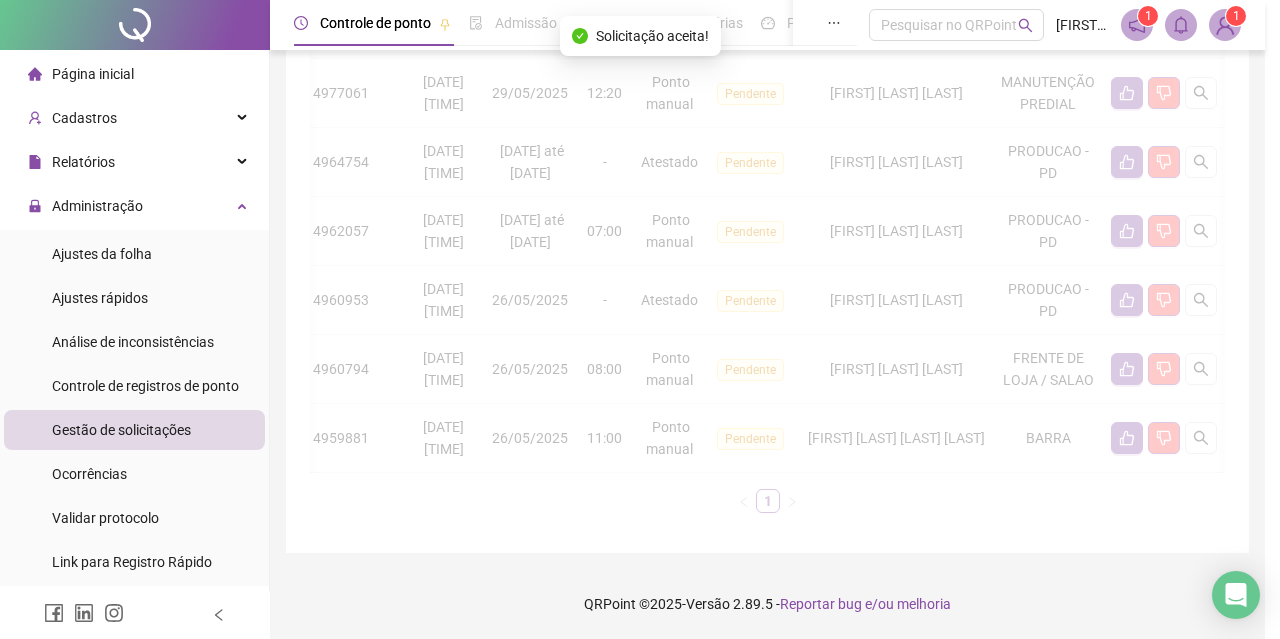 scroll, scrollTop: 481, scrollLeft: 0, axis: vertical 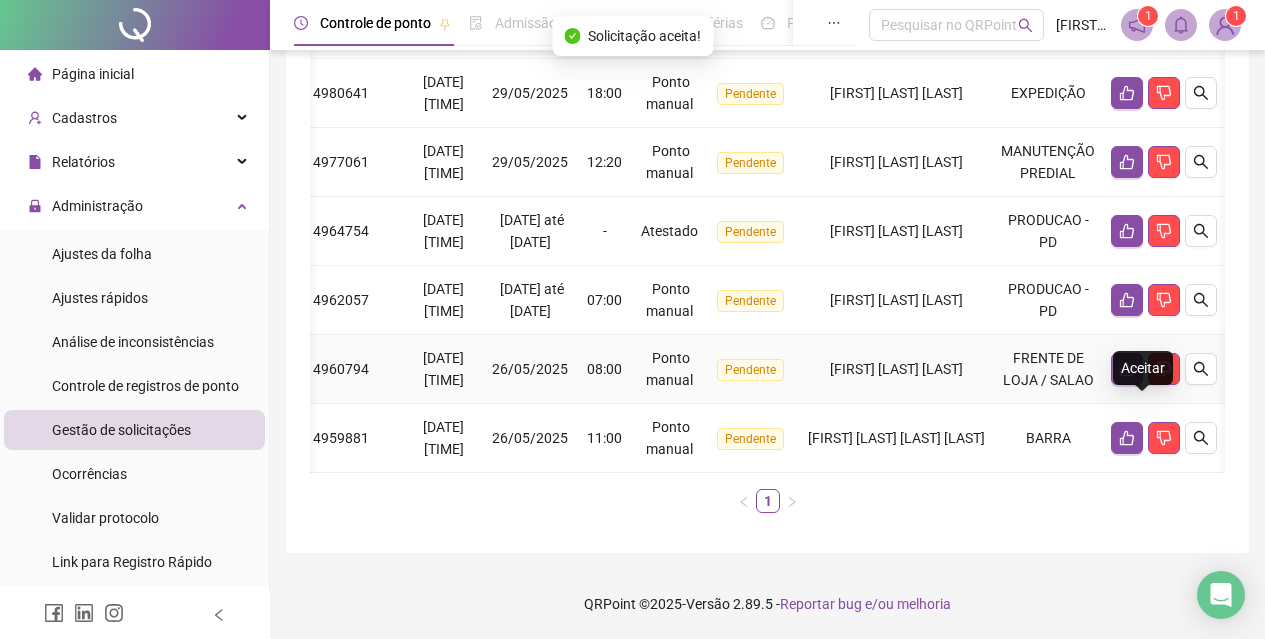 click 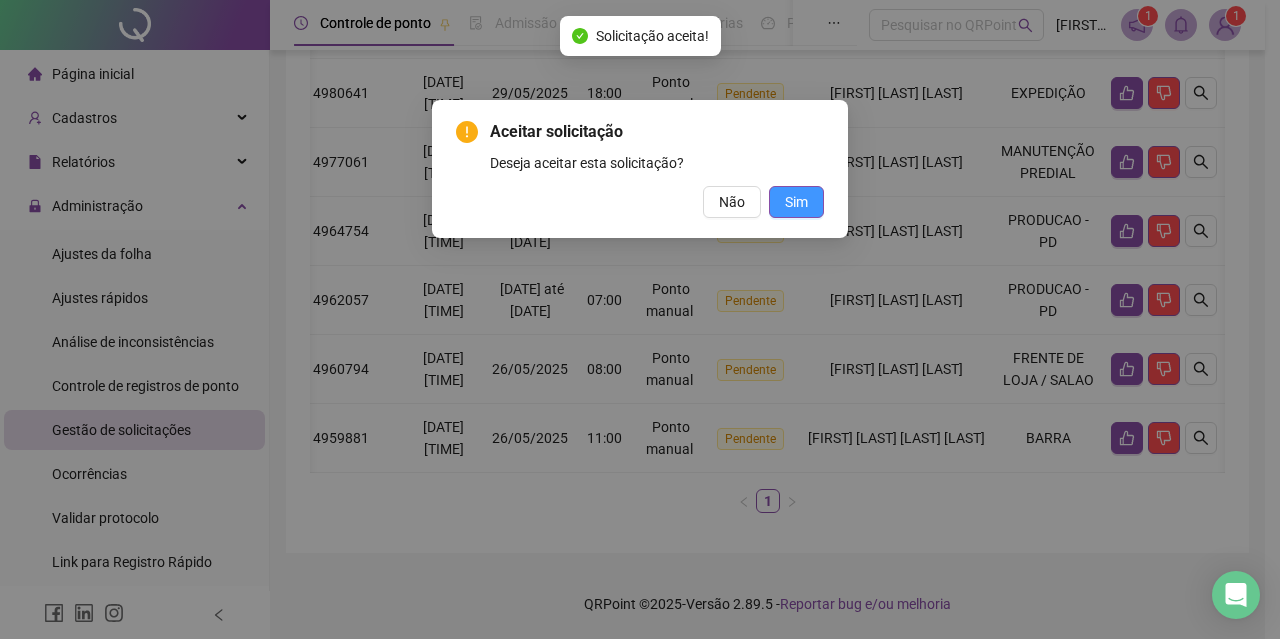 click on "Sim" at bounding box center [796, 202] 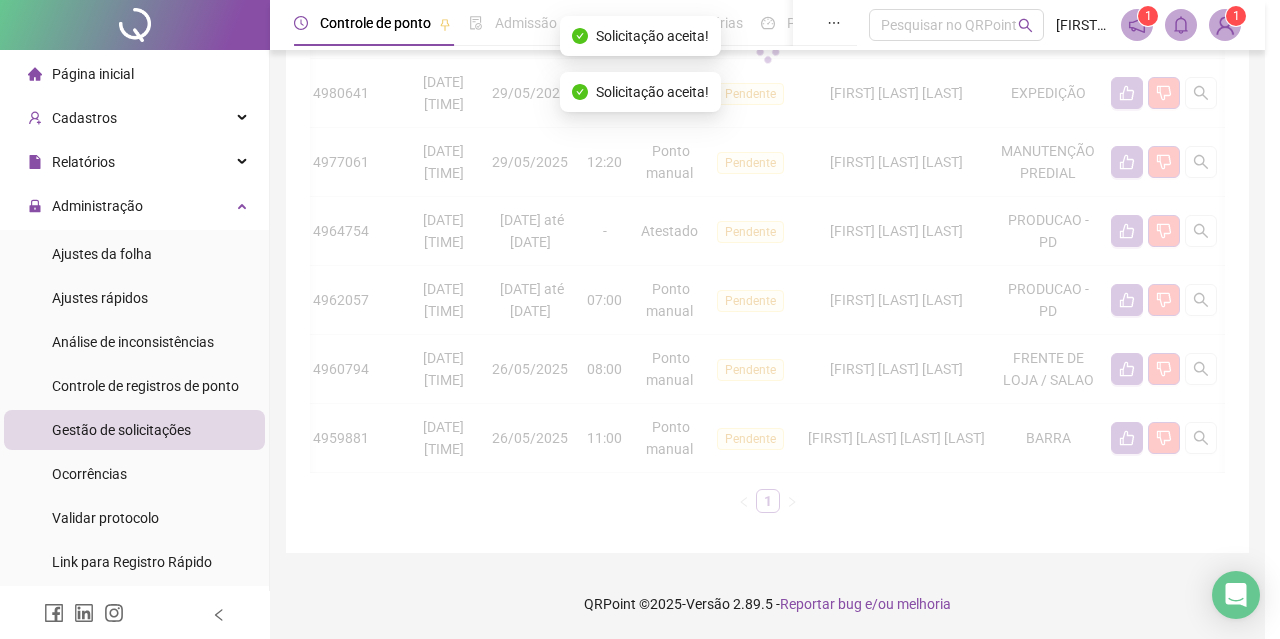scroll, scrollTop: 412, scrollLeft: 0, axis: vertical 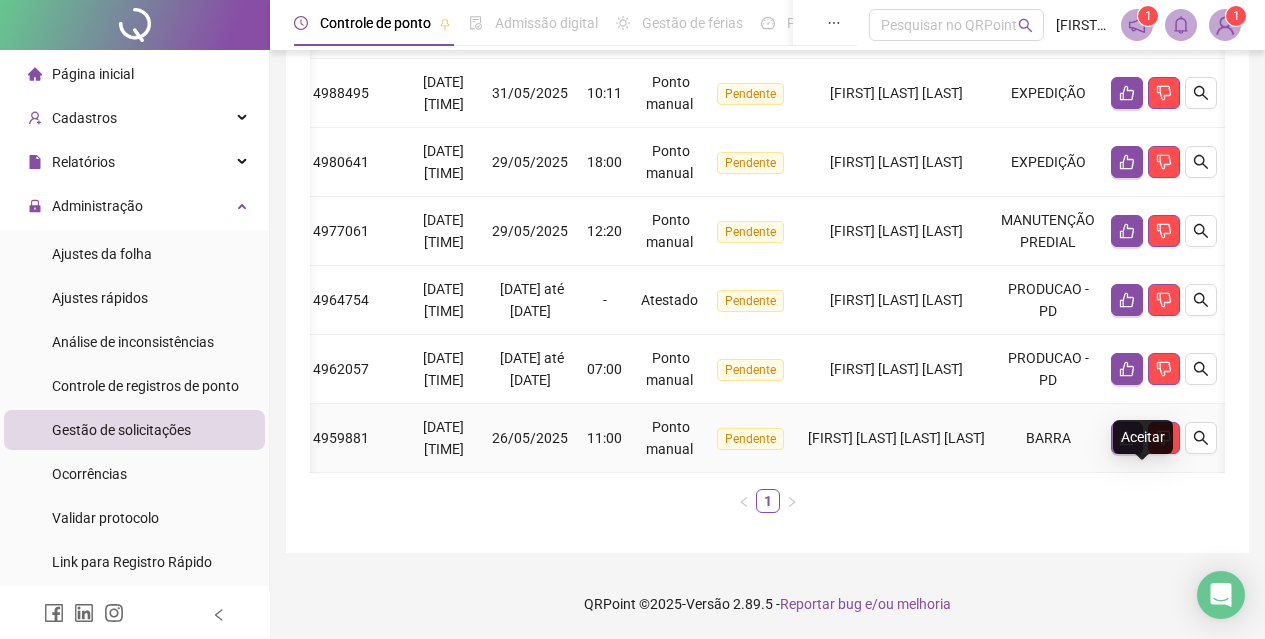 click 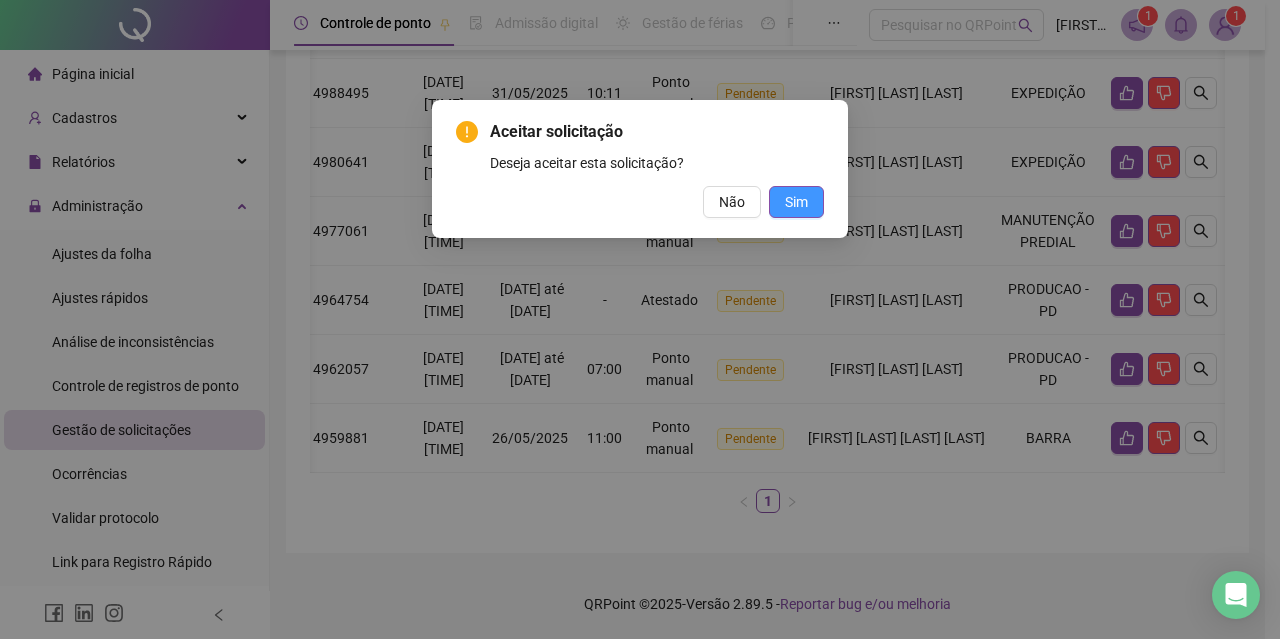 click on "Sim" at bounding box center (796, 202) 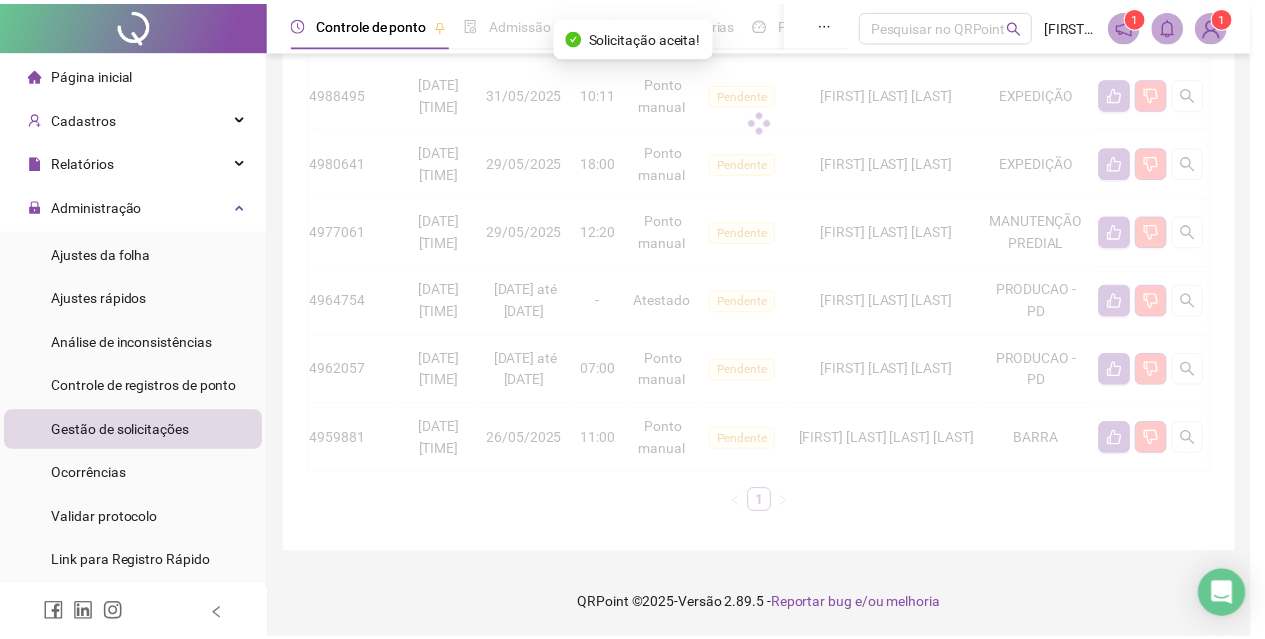 scroll, scrollTop: 343, scrollLeft: 0, axis: vertical 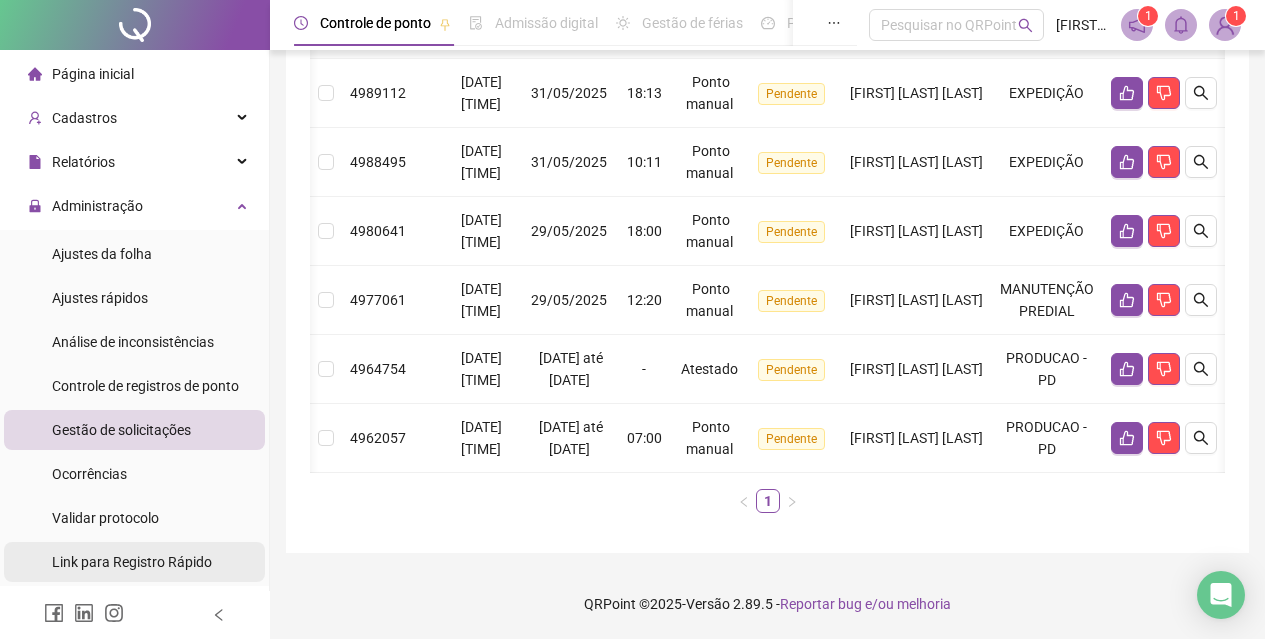 click on "Link para Registro Rápido" at bounding box center [132, 562] 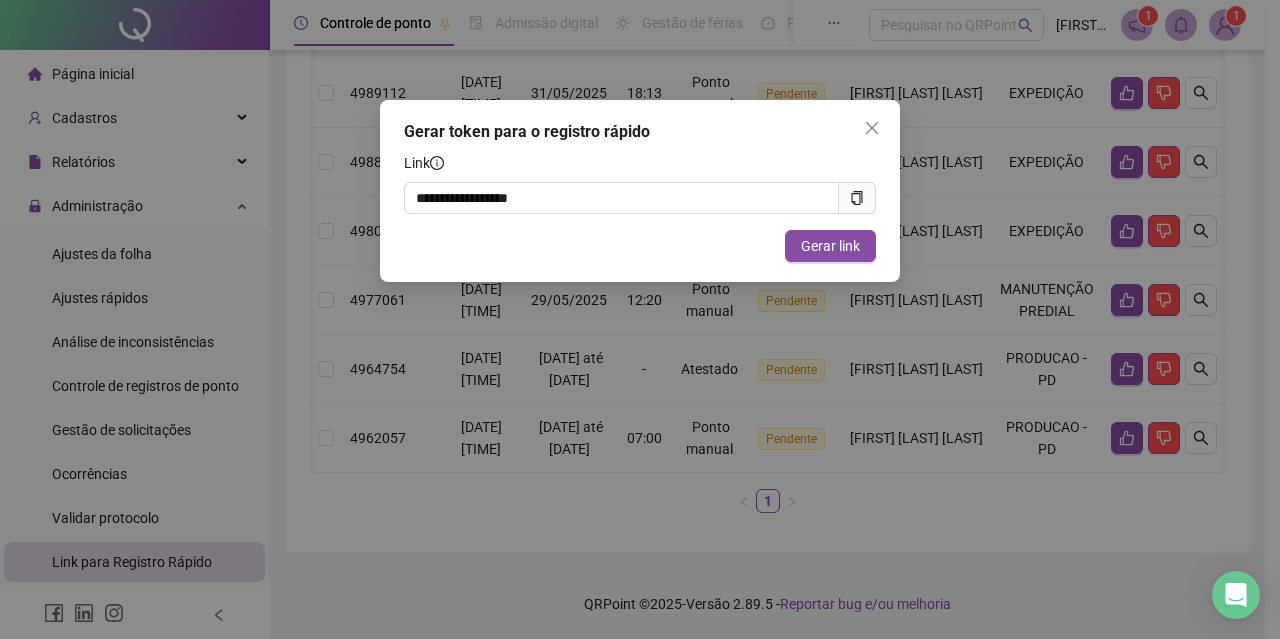 click 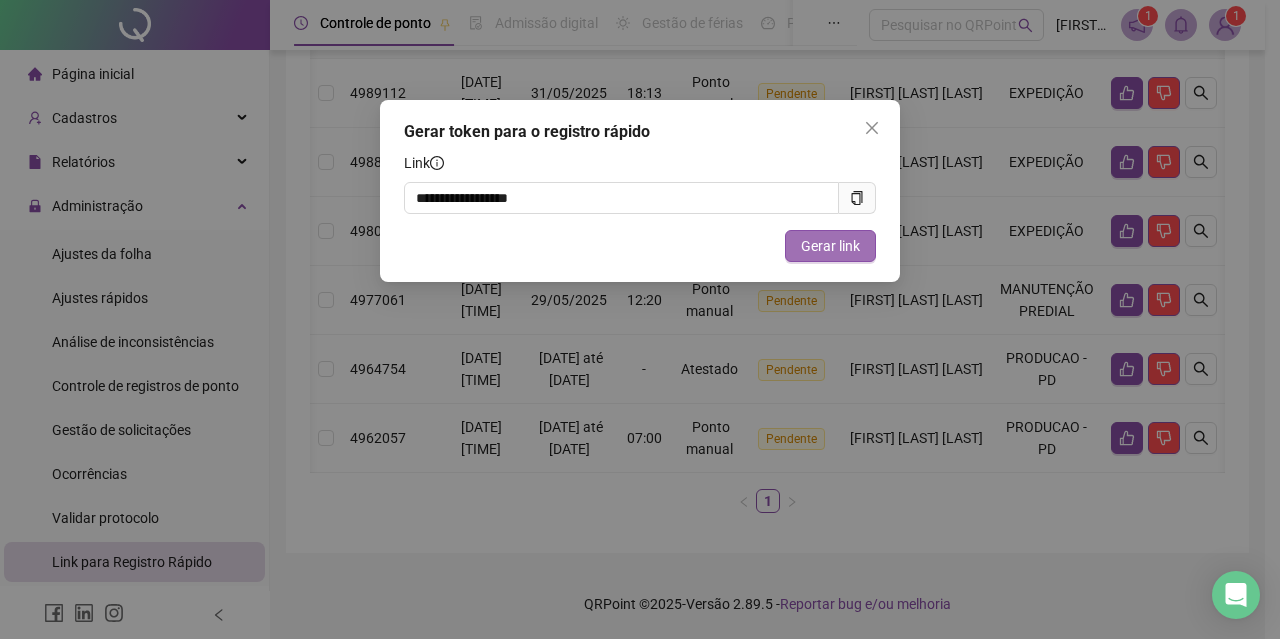 click on "Gerar link" at bounding box center (830, 246) 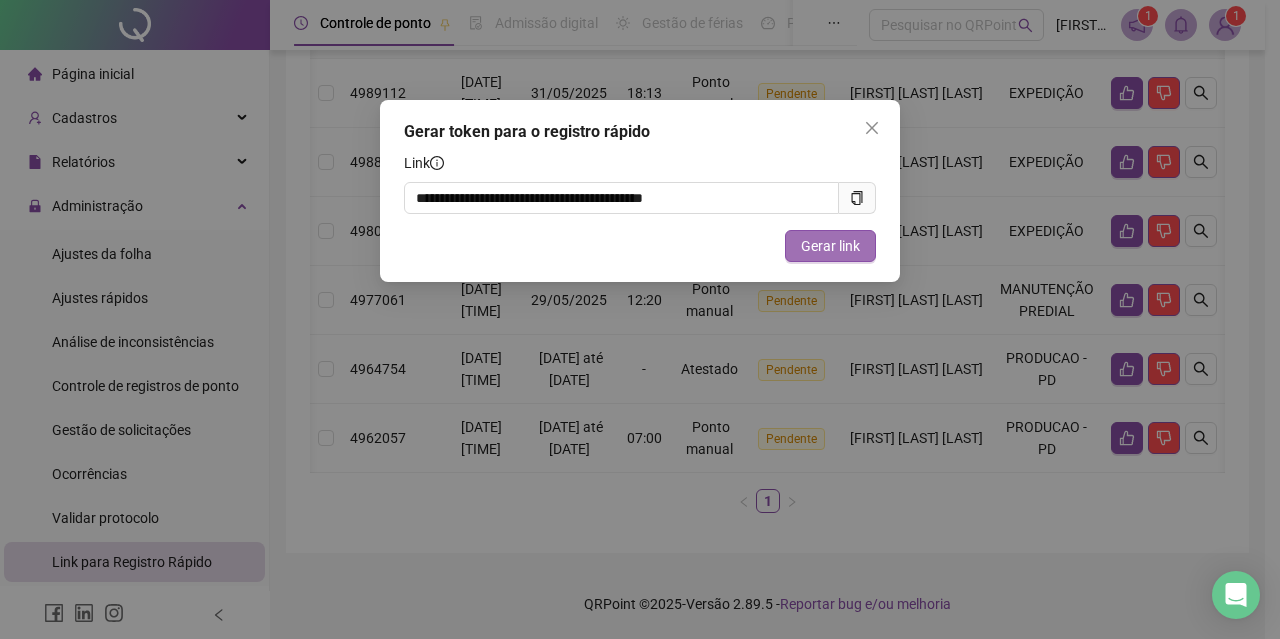 click on "Gerar link" at bounding box center [830, 246] 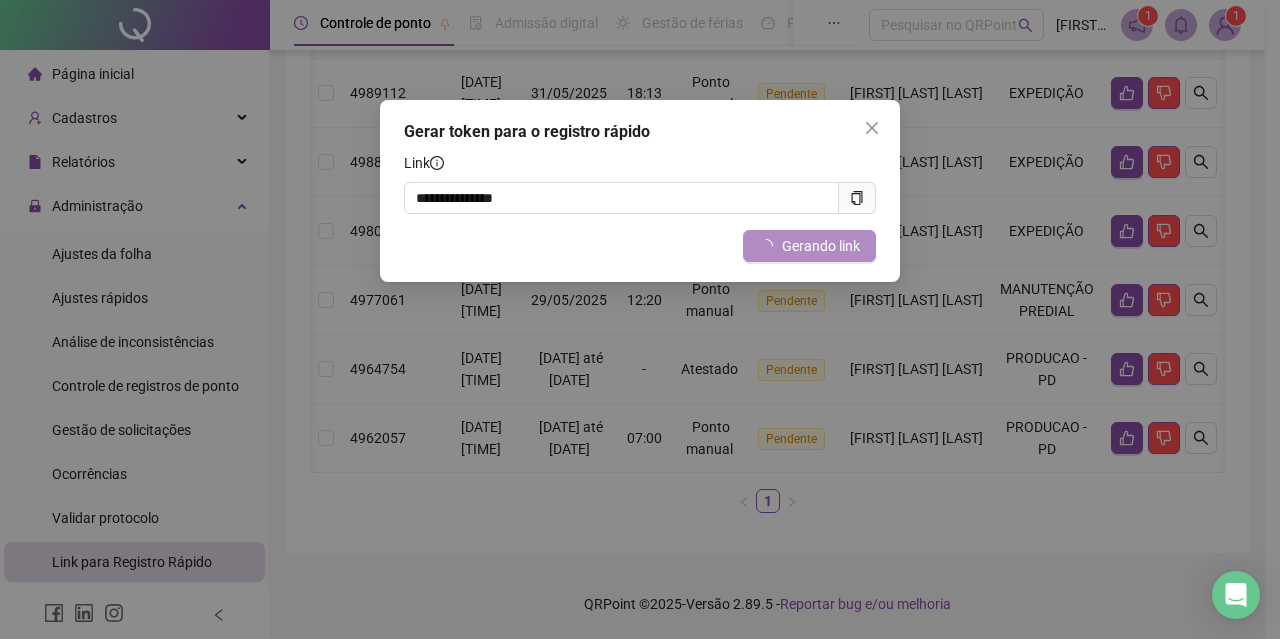 type on "**********" 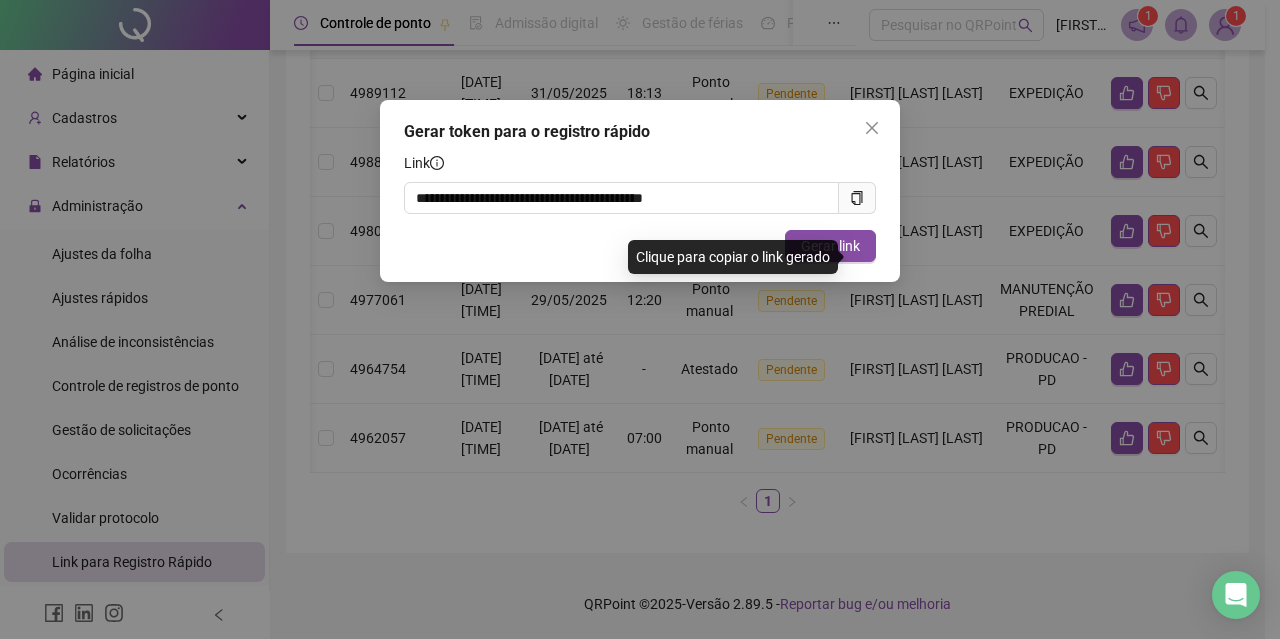 click 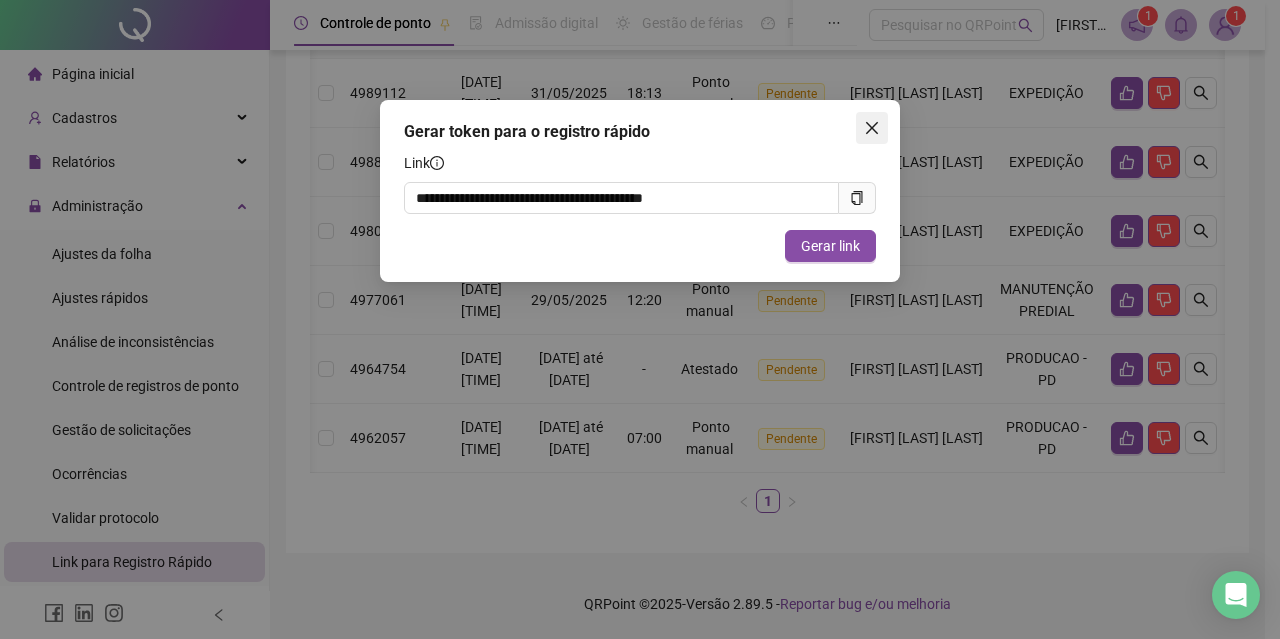 drag, startPoint x: 870, startPoint y: 121, endPoint x: 284, endPoint y: 242, distance: 598.36194 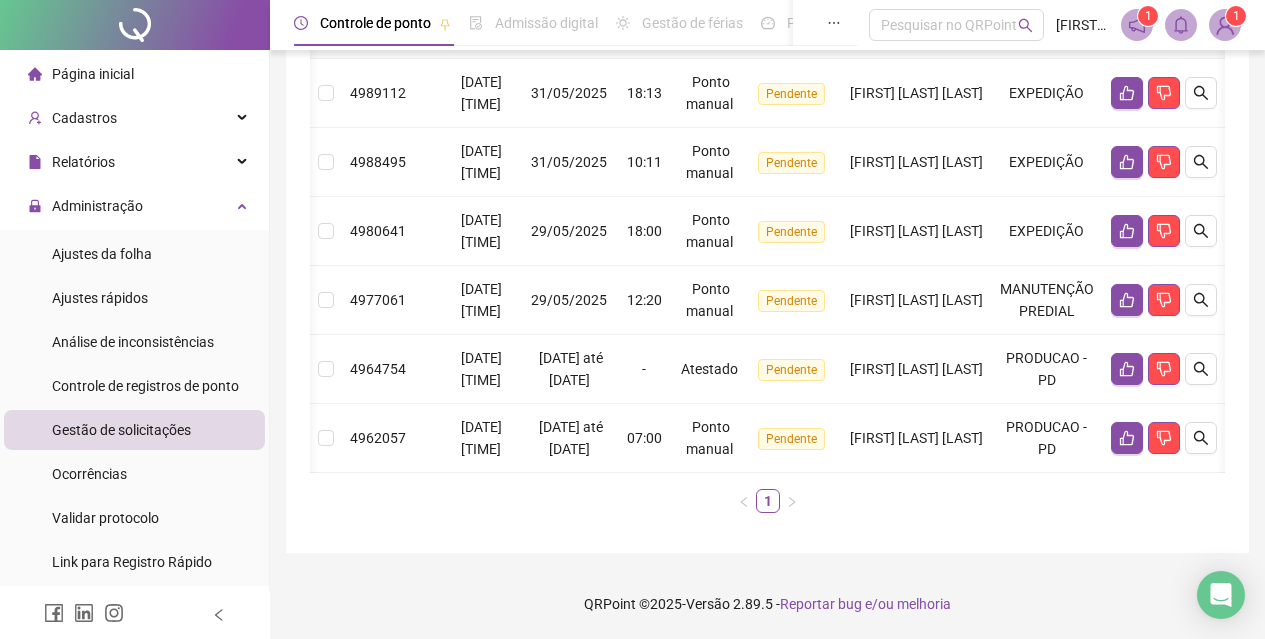 click on "Página inicial" at bounding box center [134, 74] 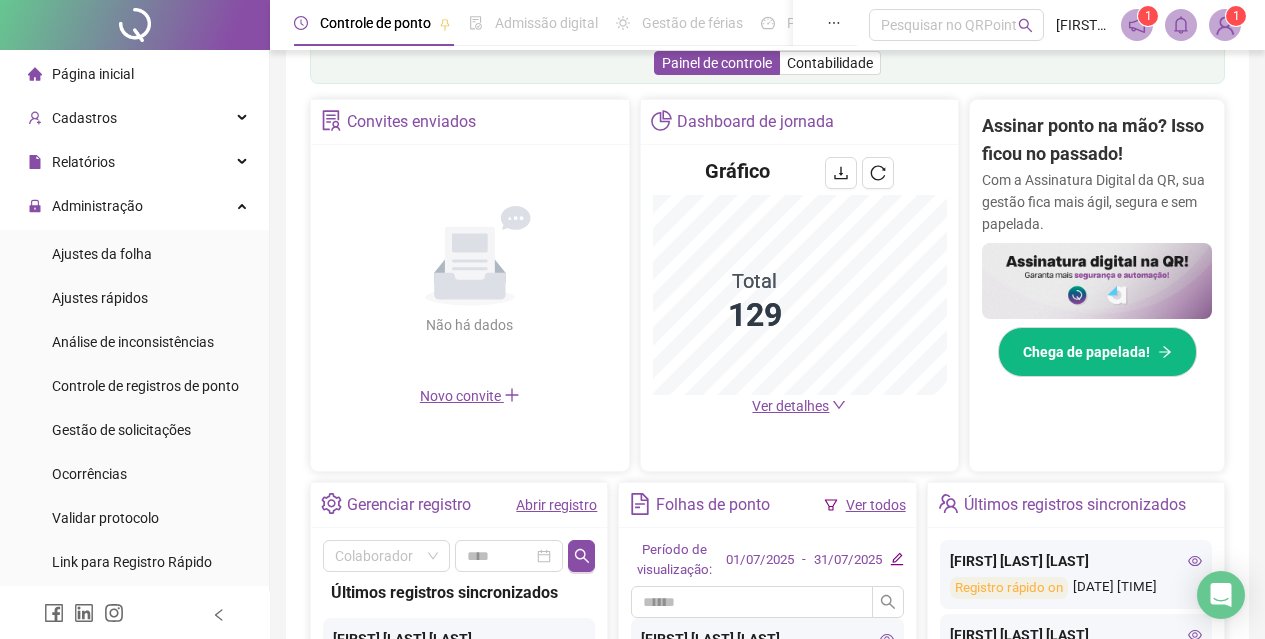 type 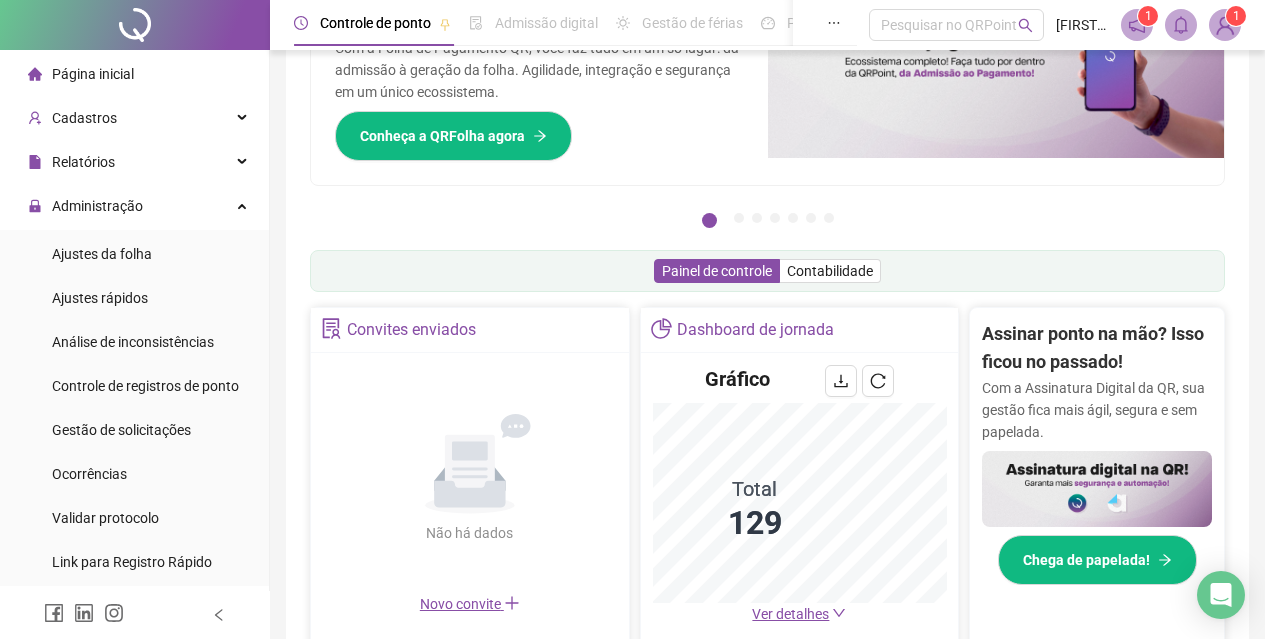 scroll, scrollTop: 43, scrollLeft: 0, axis: vertical 